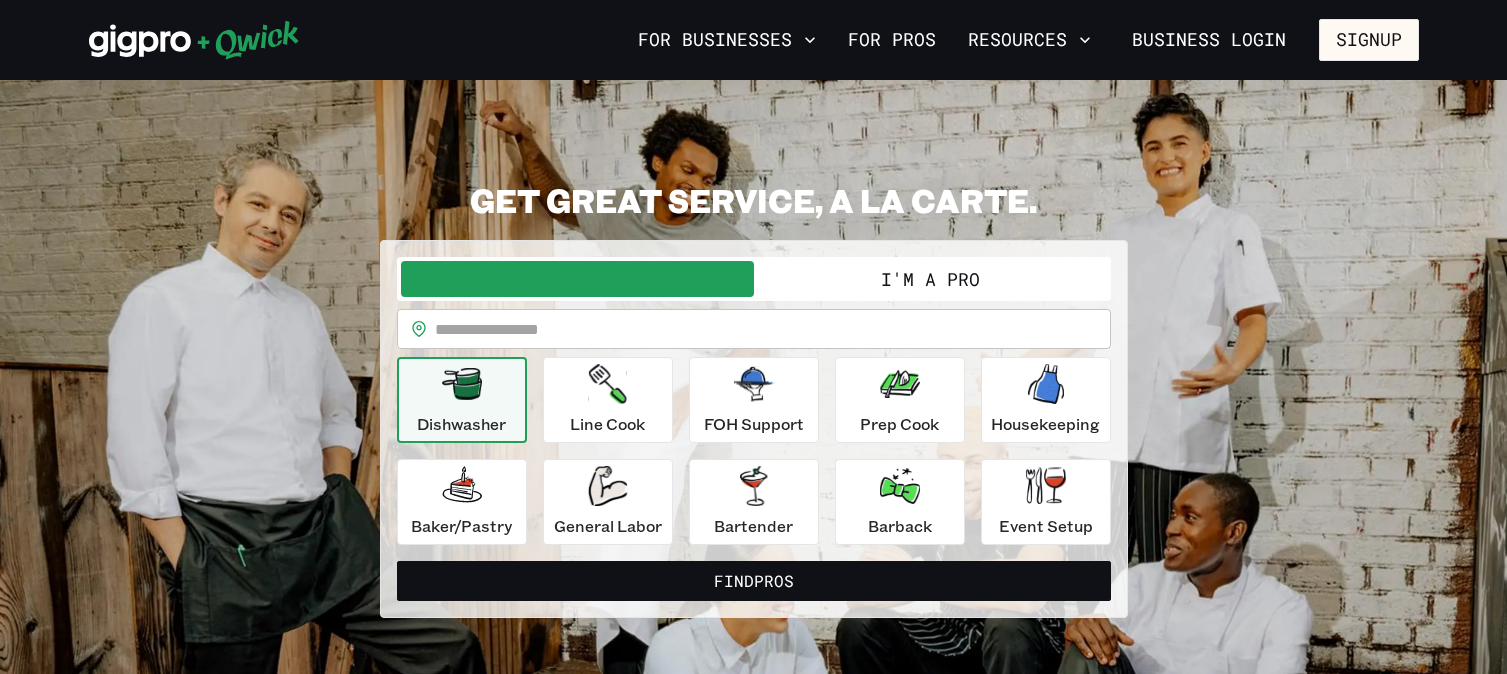 scroll, scrollTop: 0, scrollLeft: 0, axis: both 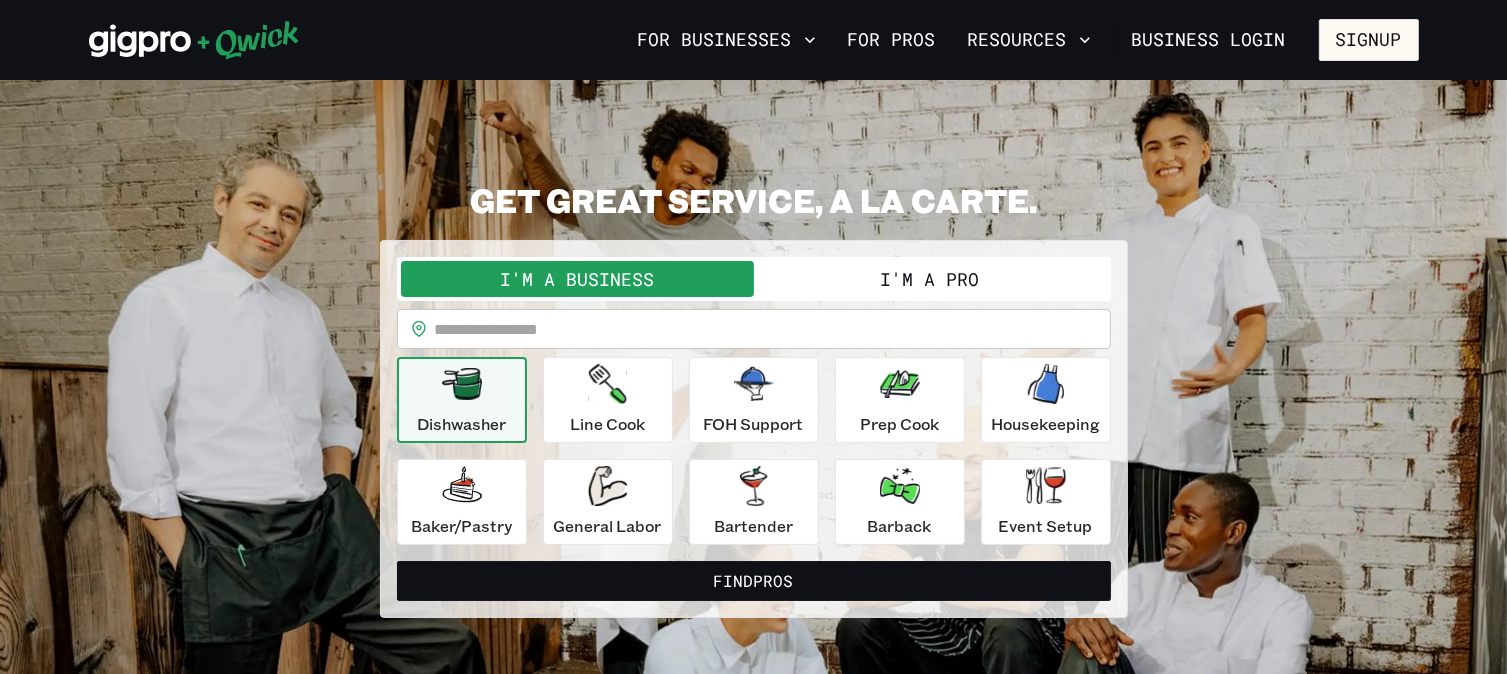 click on "I'm a Pro" at bounding box center [930, 279] 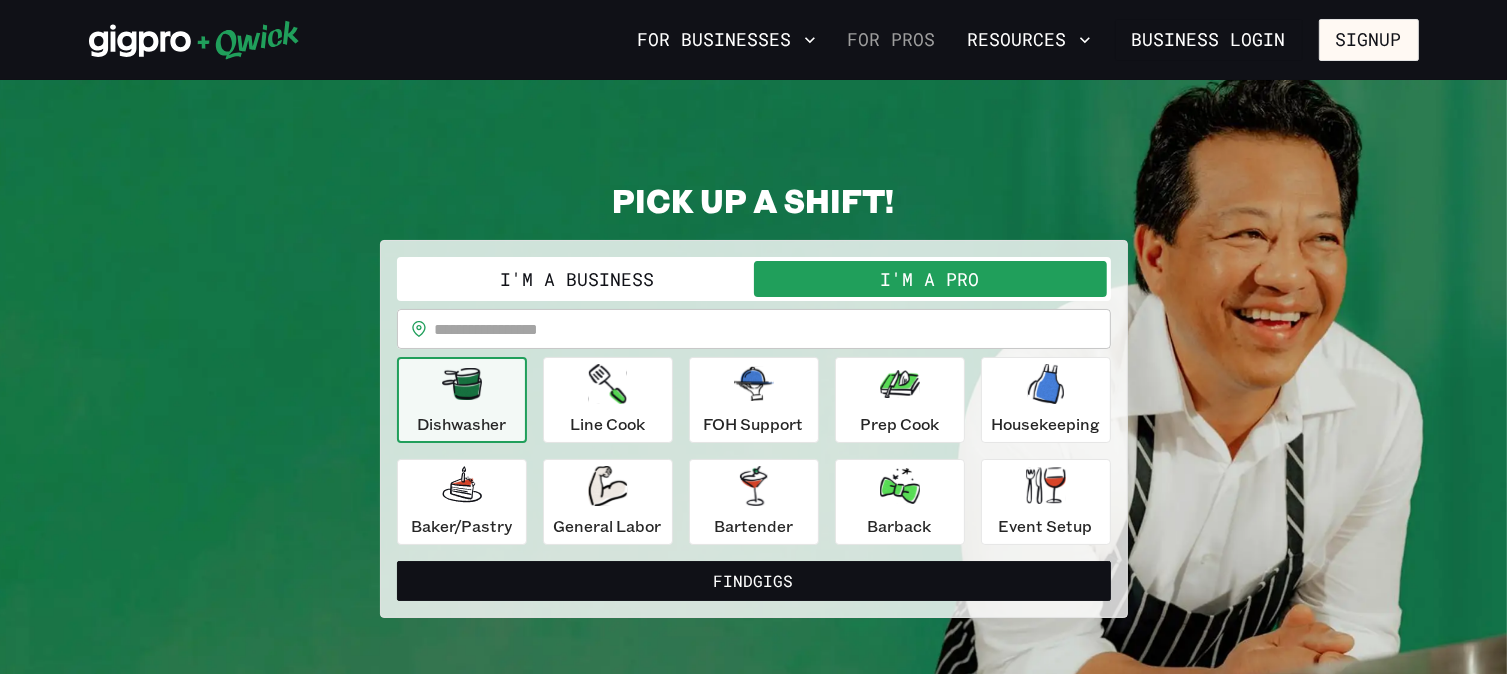 click on "For Pros" at bounding box center [892, 40] 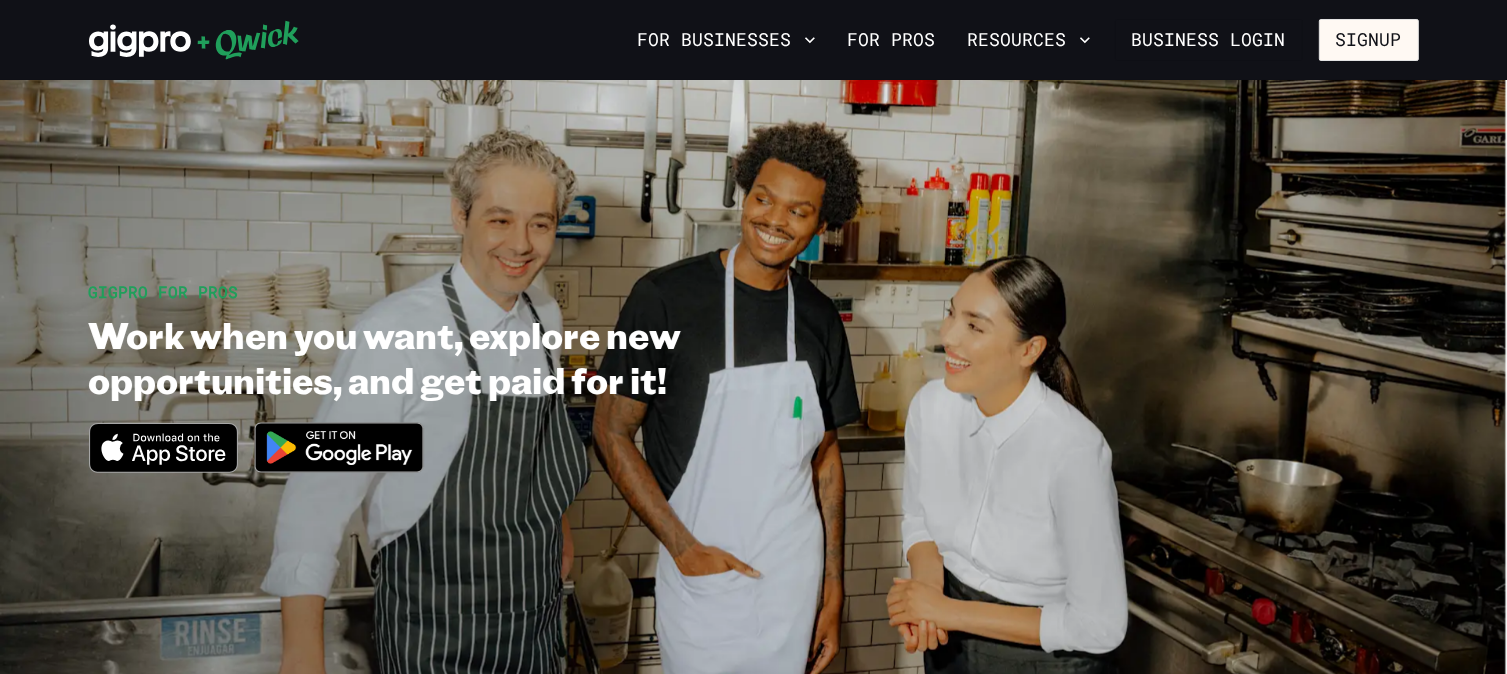 click at bounding box center (339, 447) 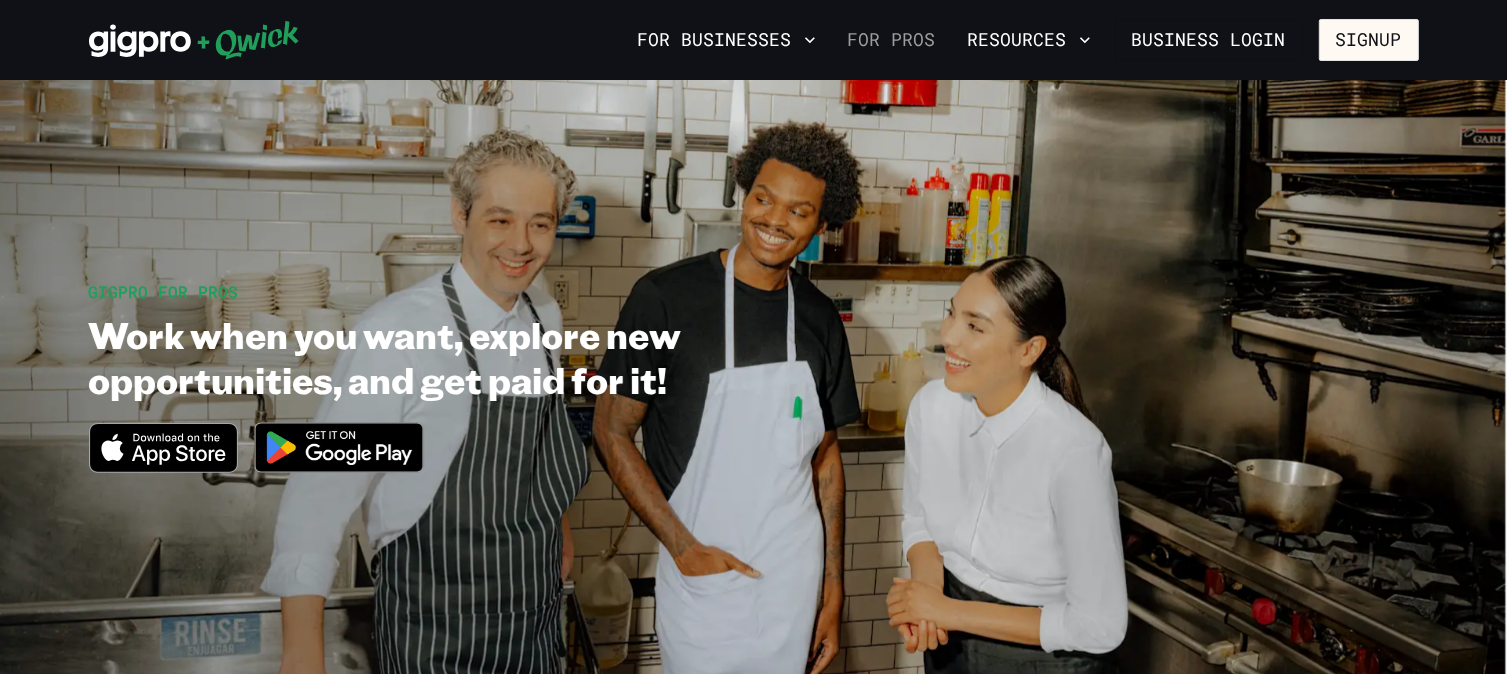 click on "For Pros" at bounding box center (892, 40) 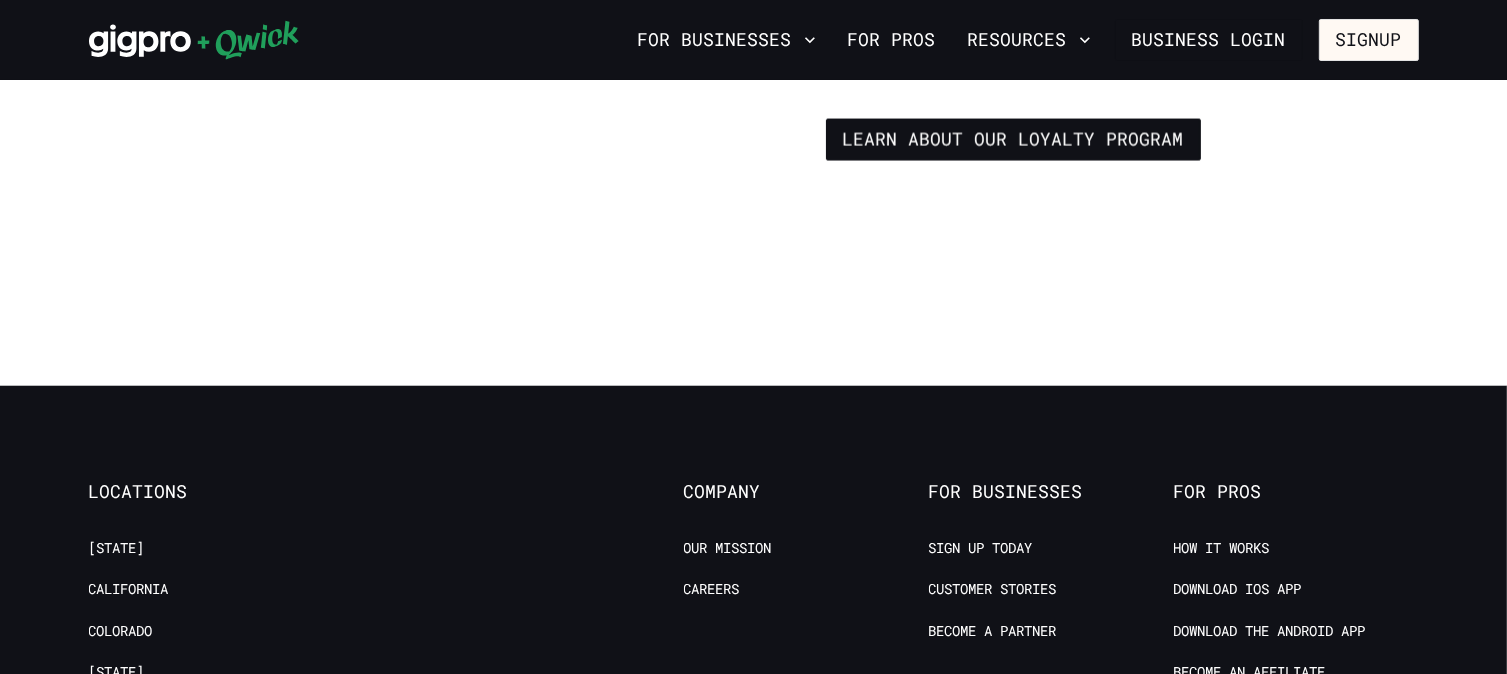 scroll, scrollTop: 3700, scrollLeft: 0, axis: vertical 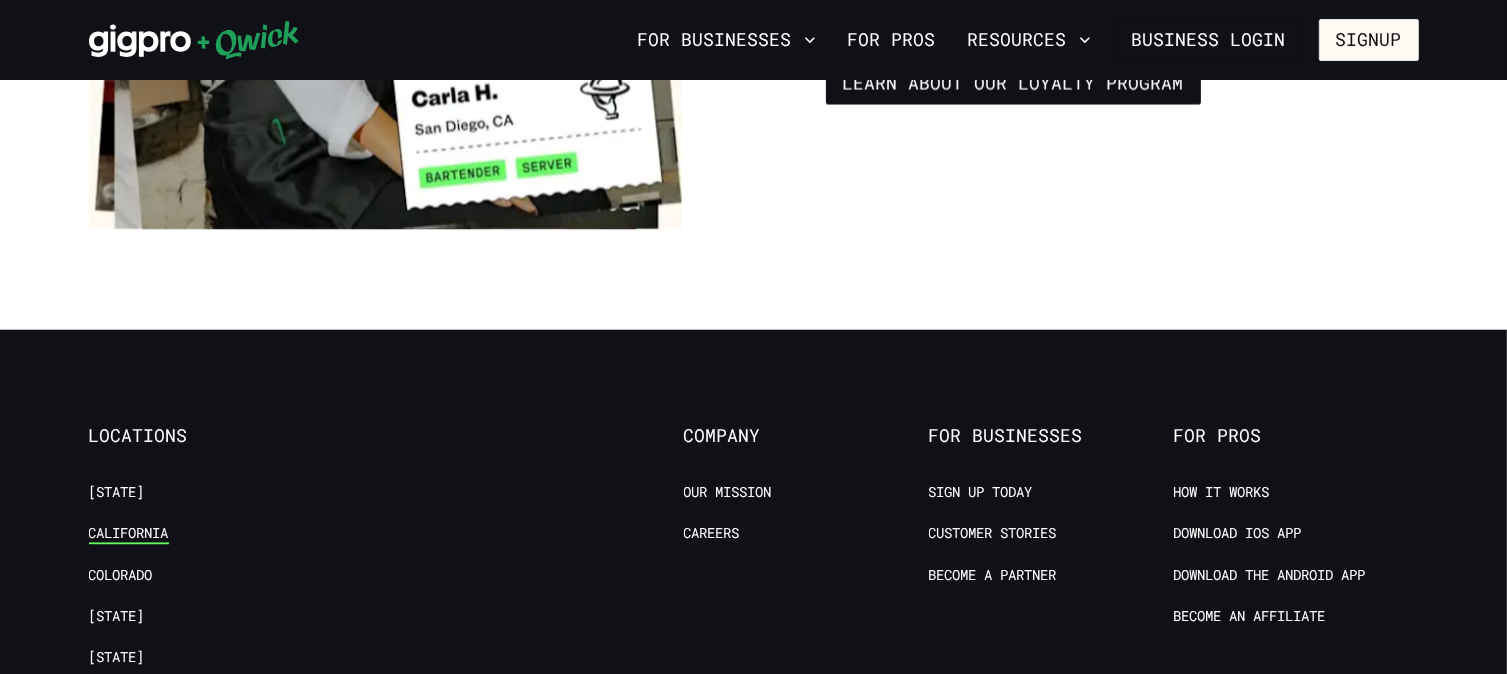 click on "California" at bounding box center [129, 534] 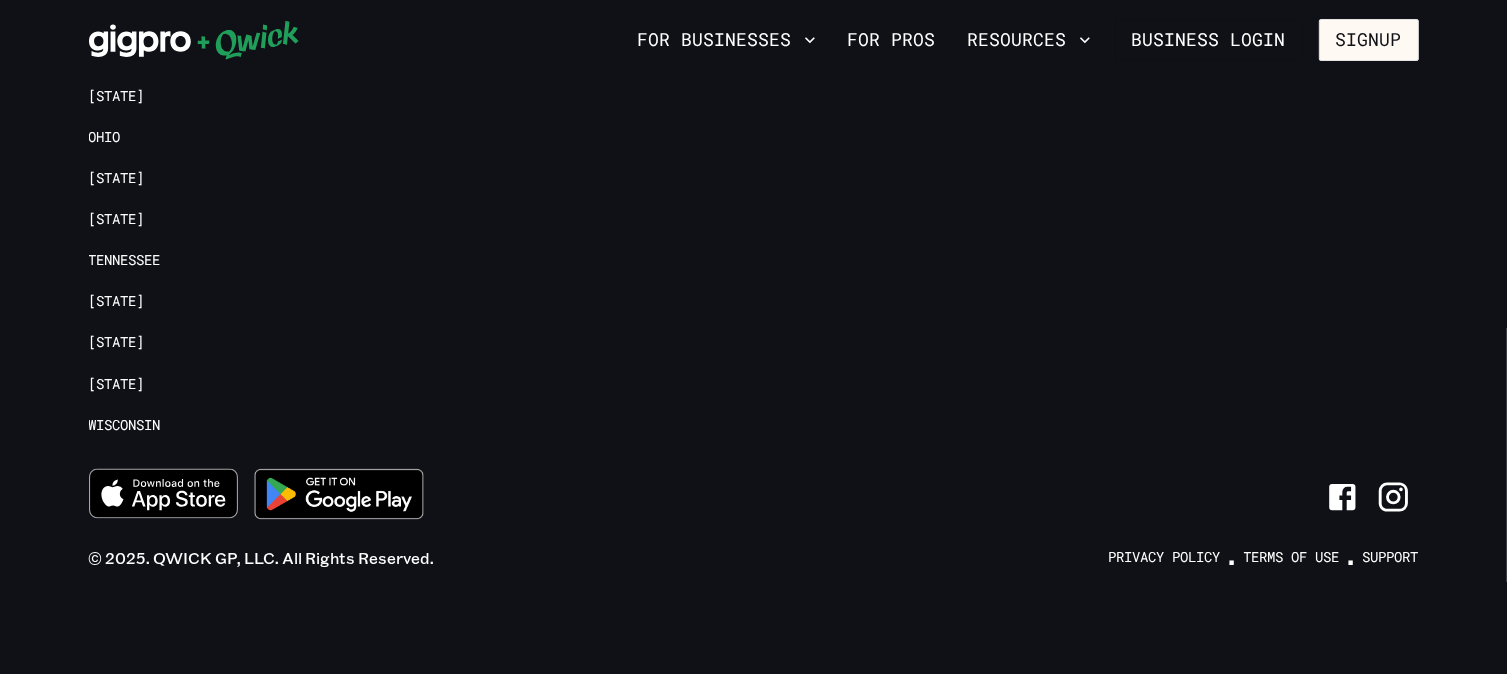 scroll, scrollTop: 0, scrollLeft: 0, axis: both 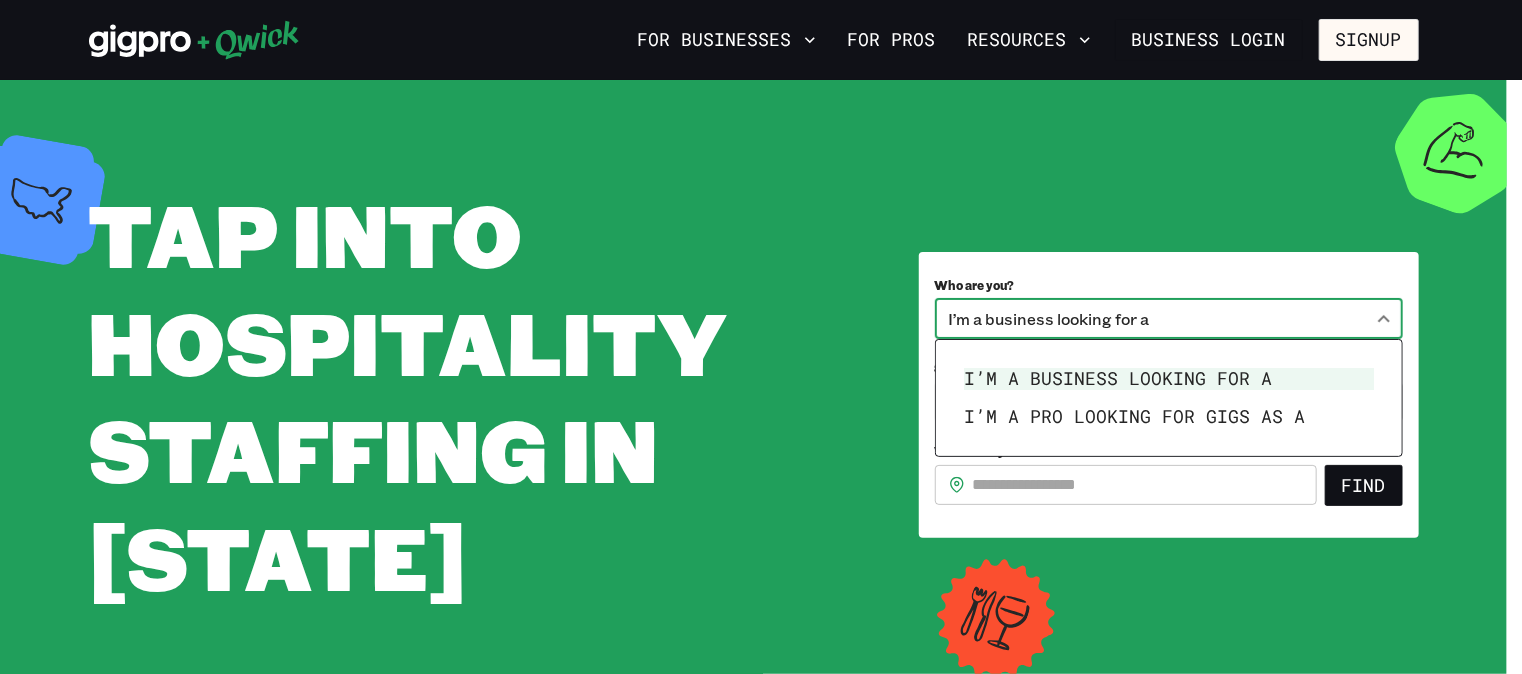 click on "**********" at bounding box center [761, 337] 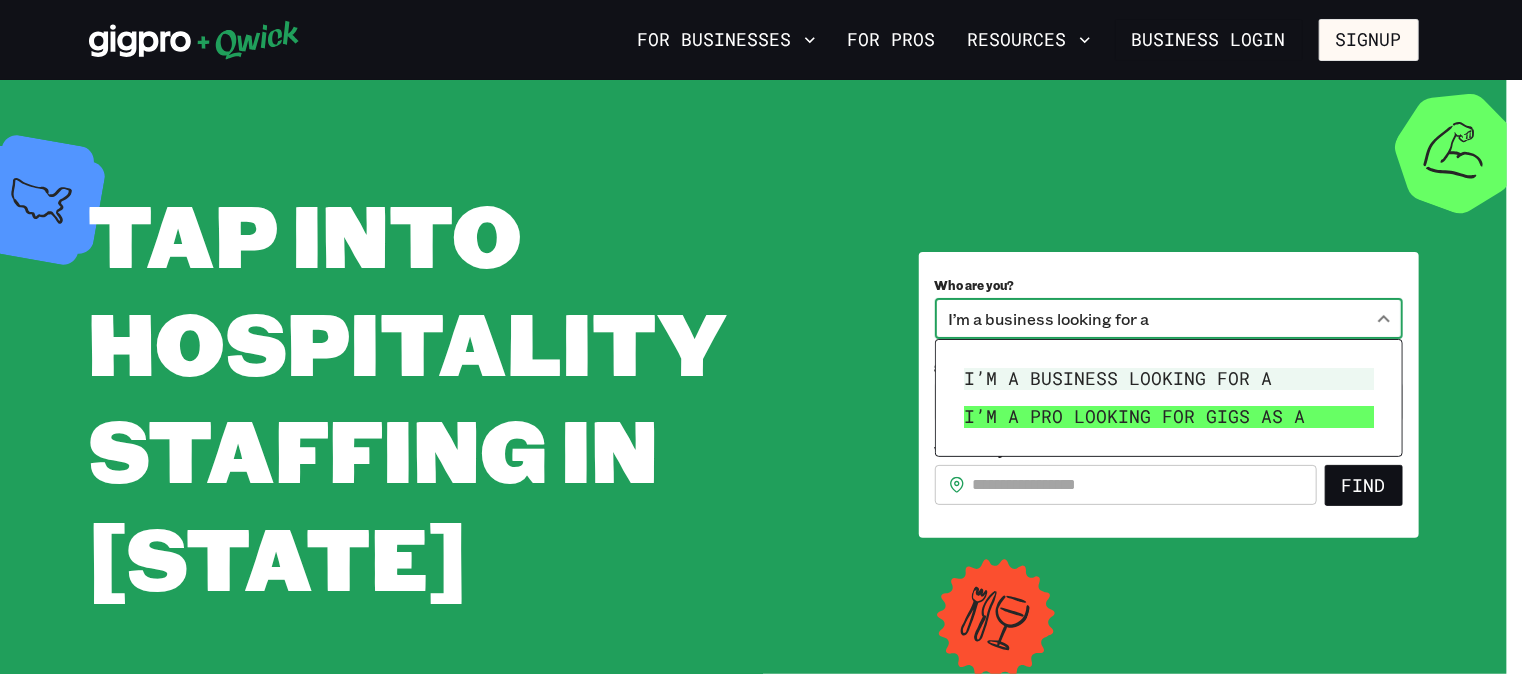 click on "I’m a pro looking for Gigs as a" at bounding box center (1169, 417) 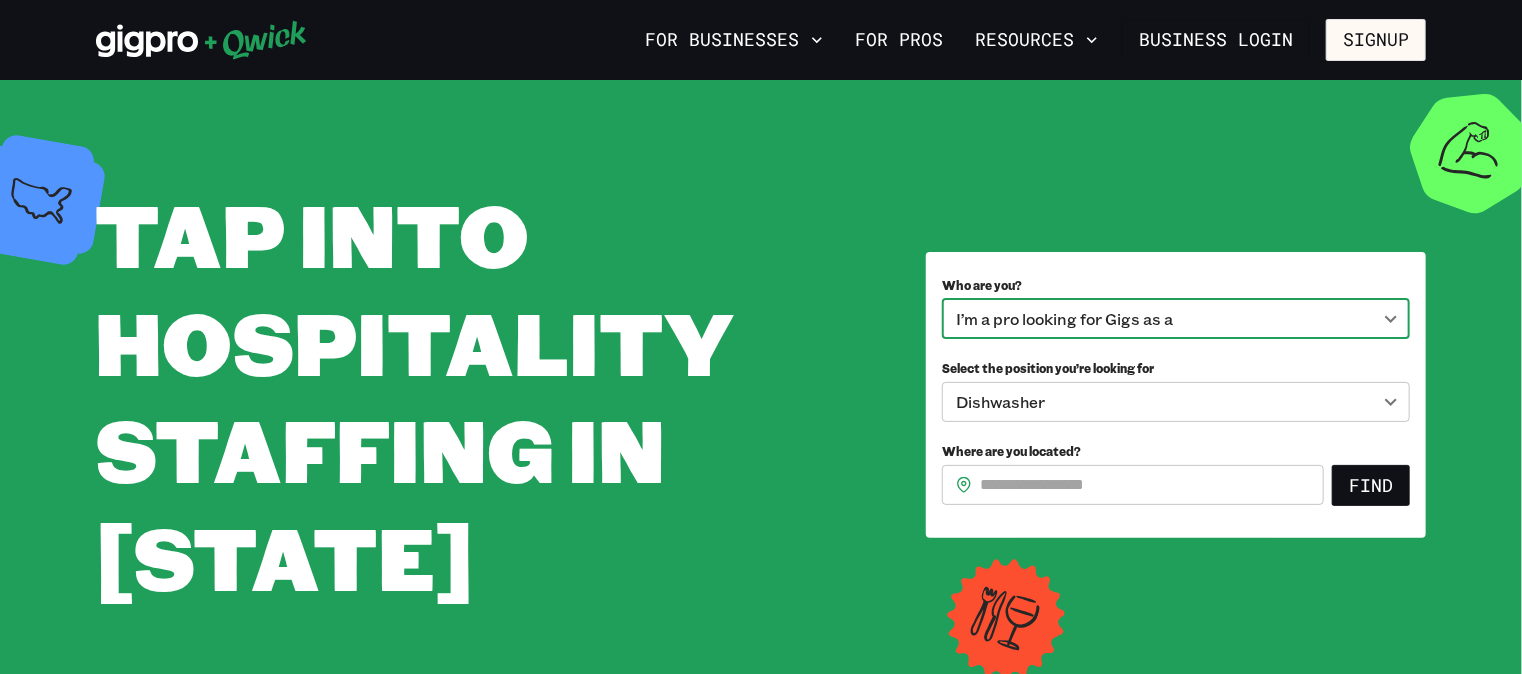 click on "**********" at bounding box center [761, 337] 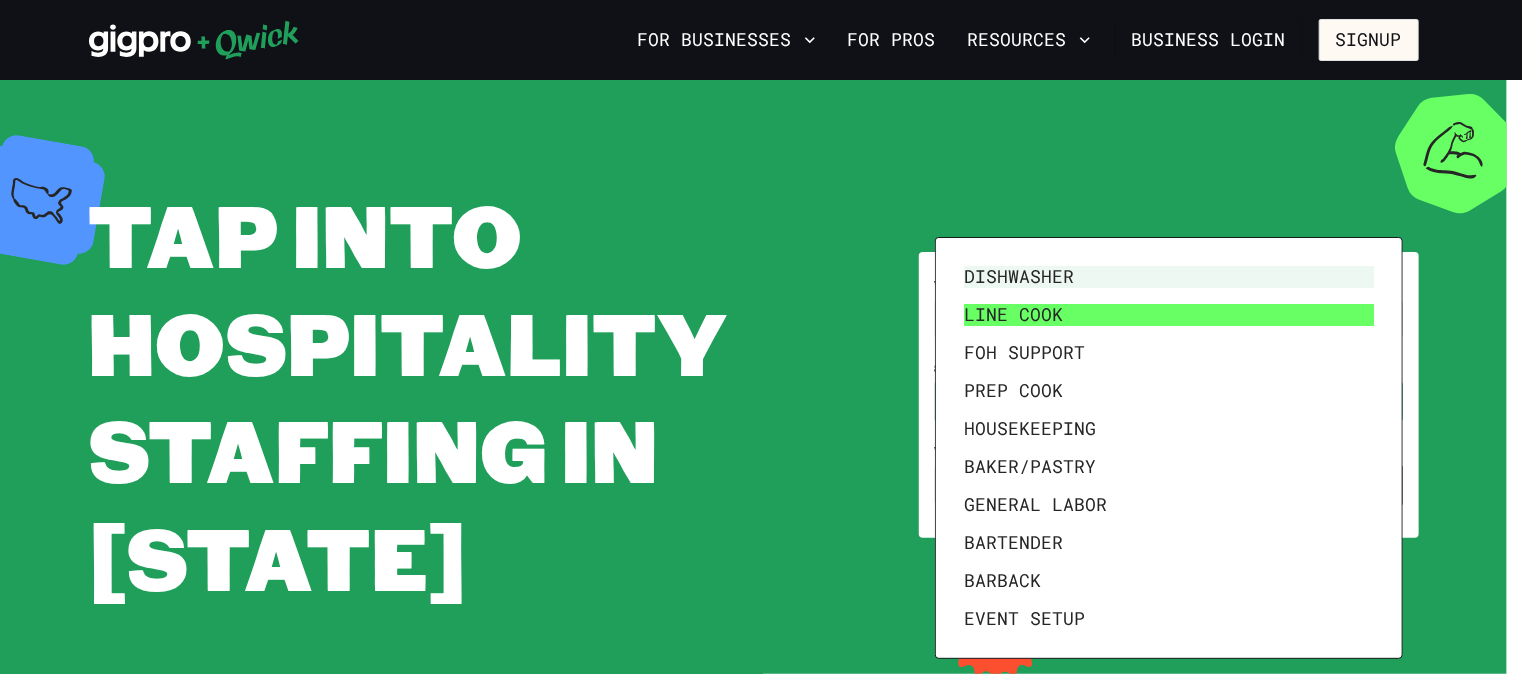 click on "Line Cook" at bounding box center (1169, 315) 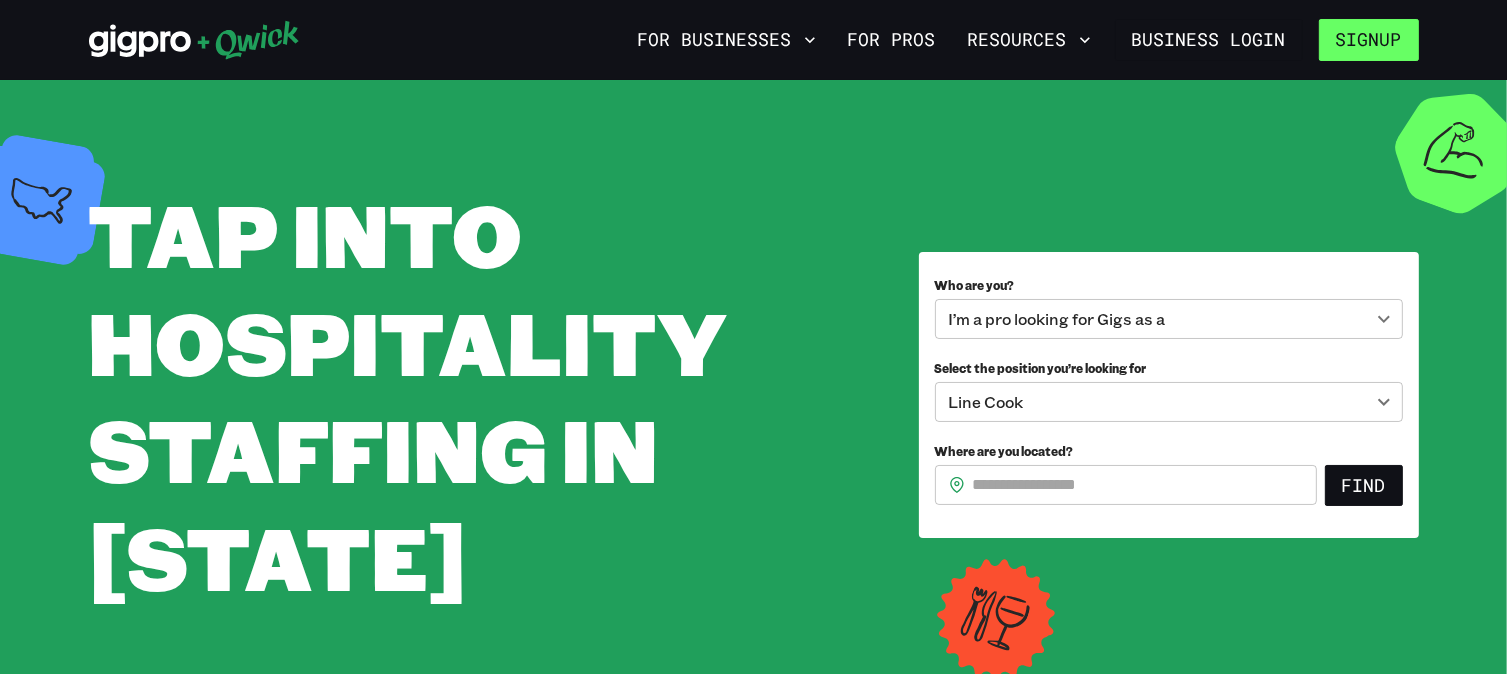 click on "Signup" at bounding box center [1369, 40] 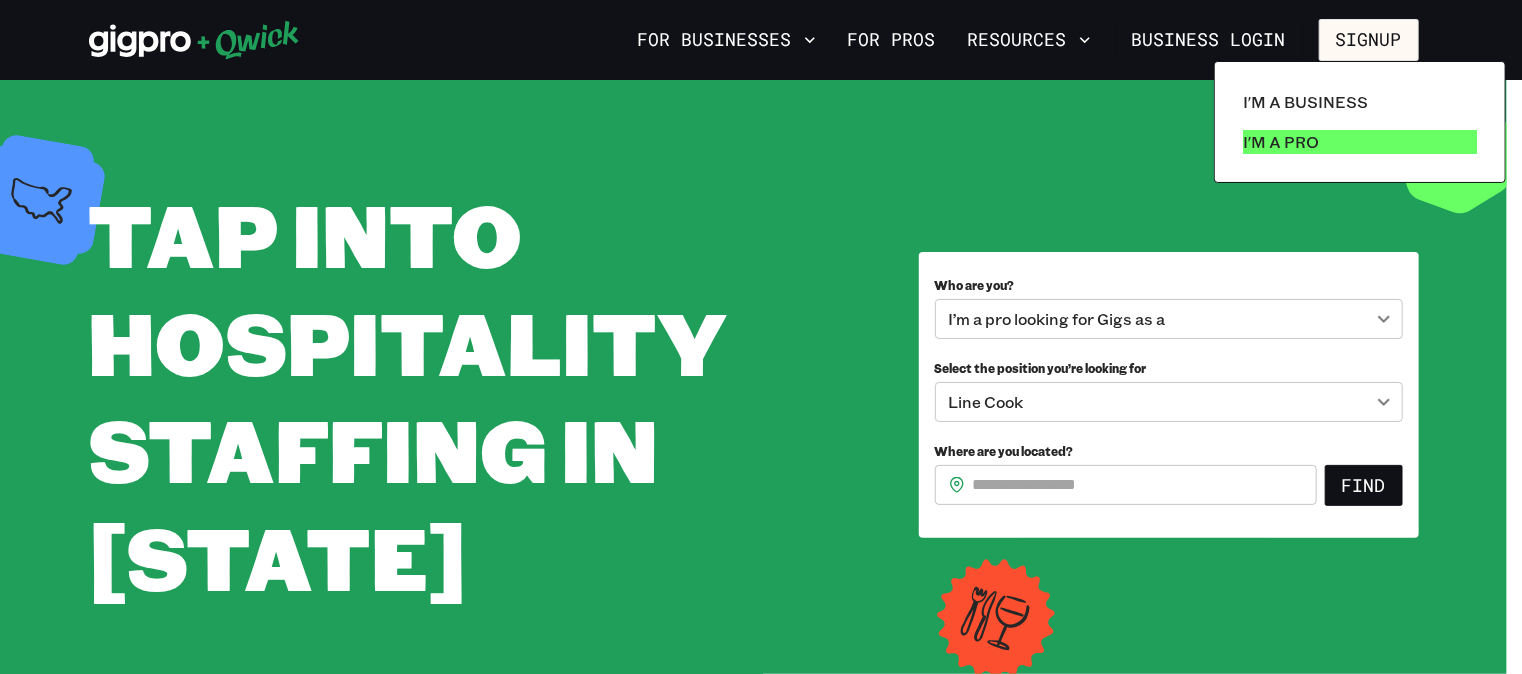 click on "I'm a Pro" at bounding box center (1281, 142) 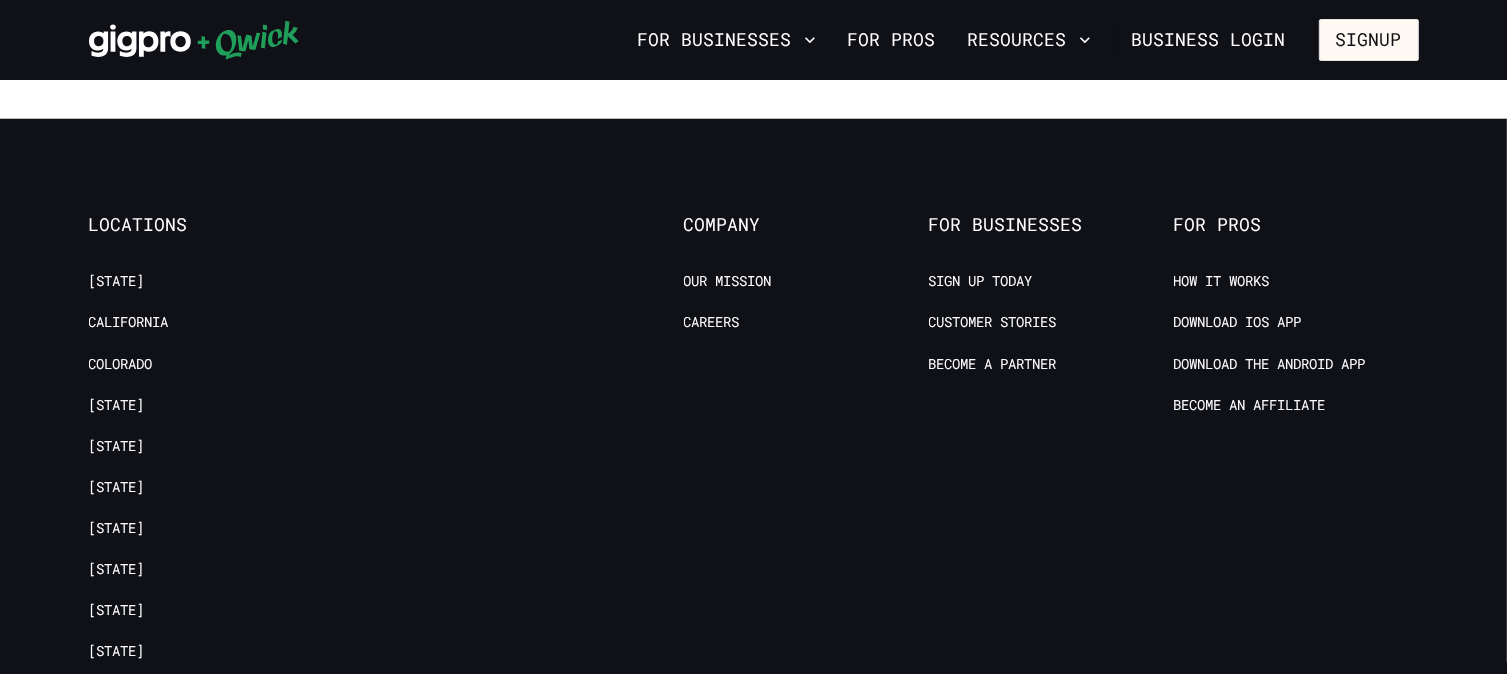 scroll, scrollTop: 3900, scrollLeft: 0, axis: vertical 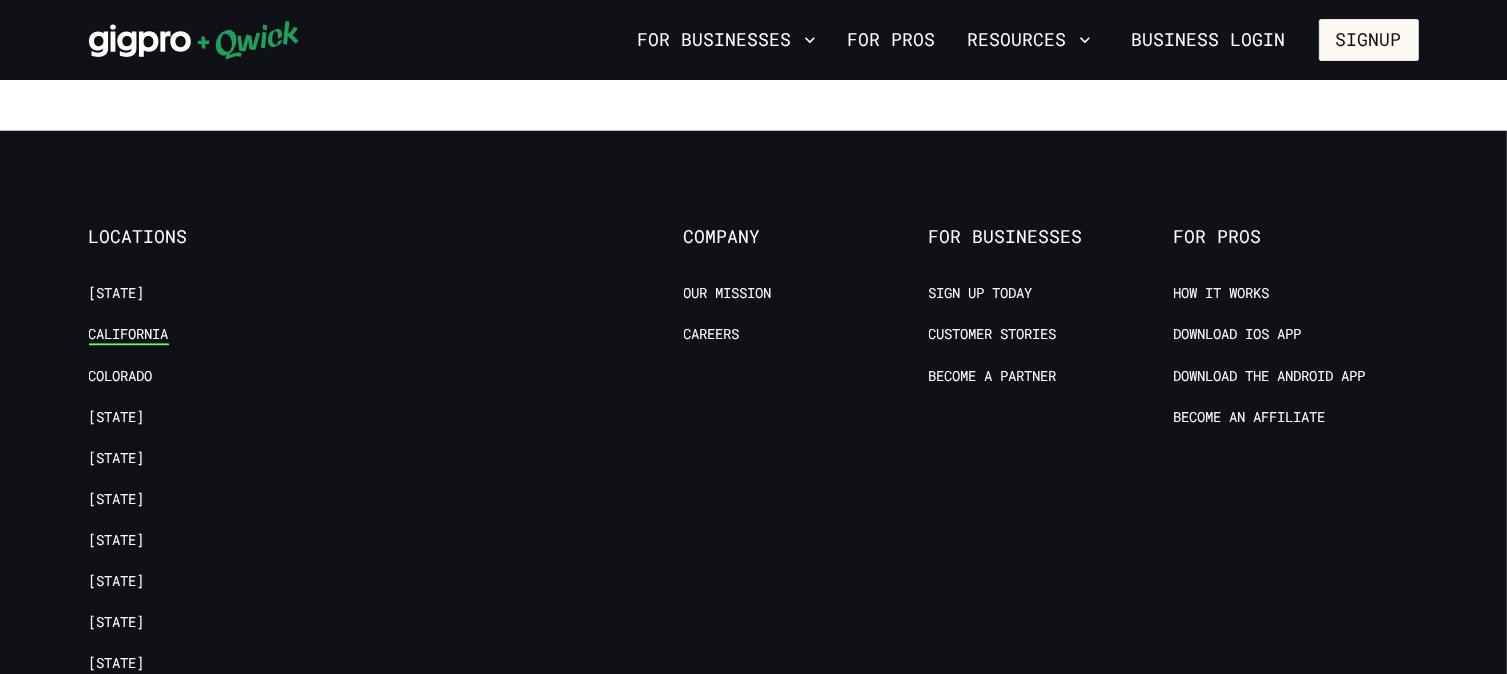click on "California" at bounding box center (129, 334) 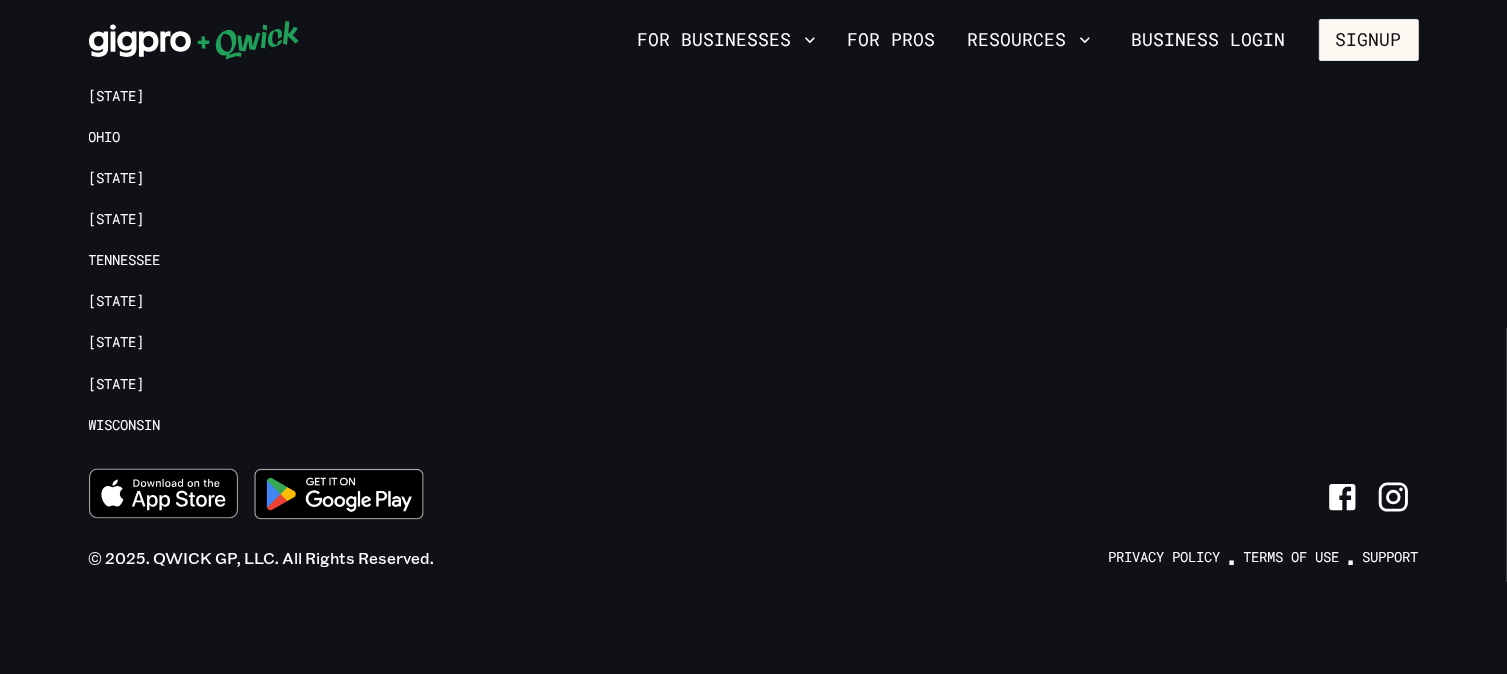 scroll, scrollTop: 0, scrollLeft: 0, axis: both 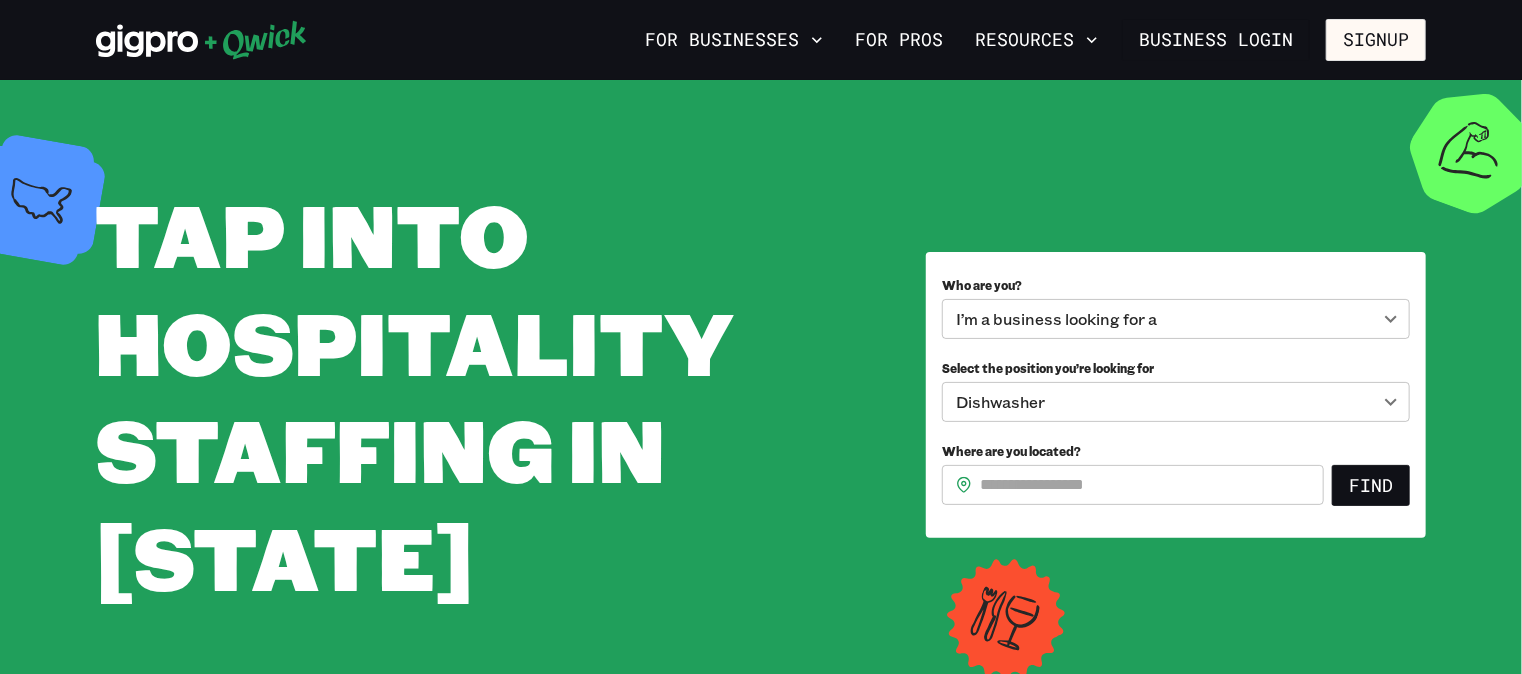 click on "**********" at bounding box center [761, 337] 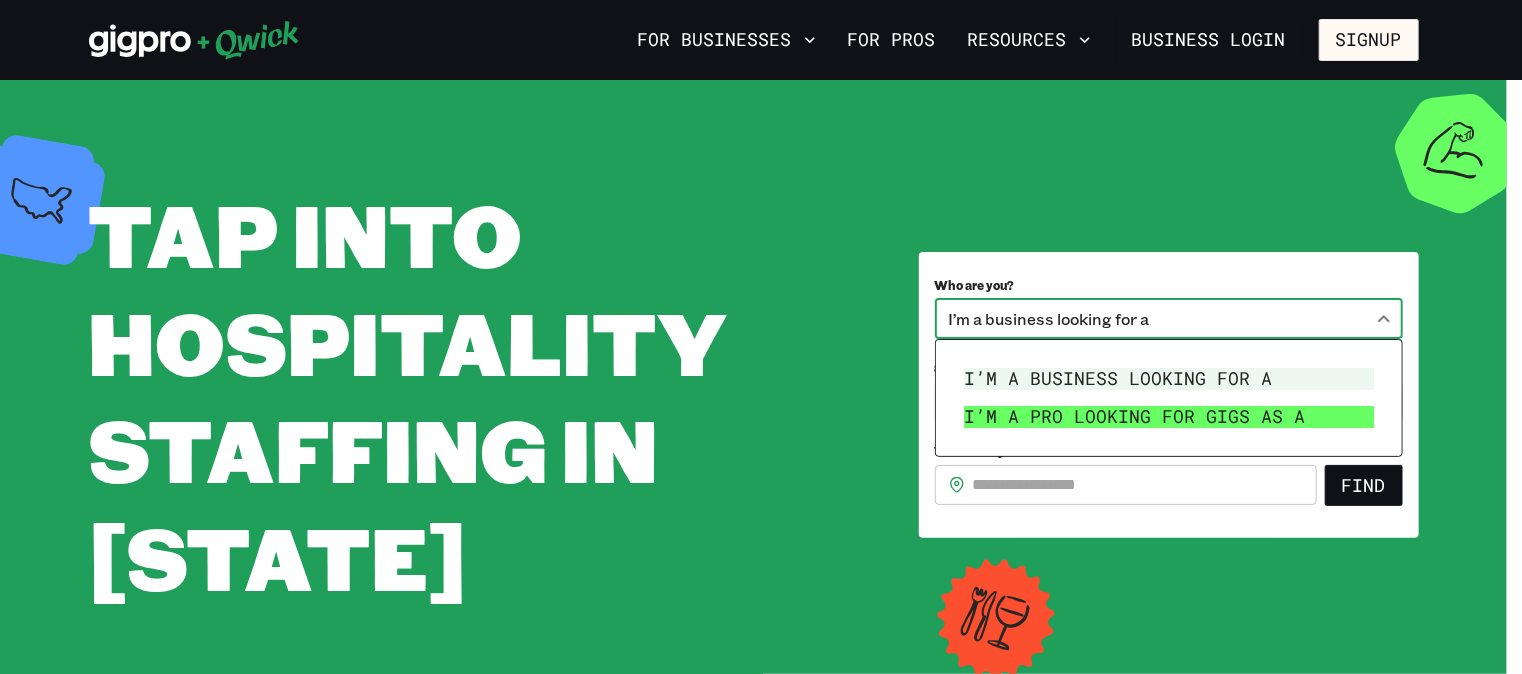 click on "I’m a pro looking for Gigs as a" at bounding box center [1169, 417] 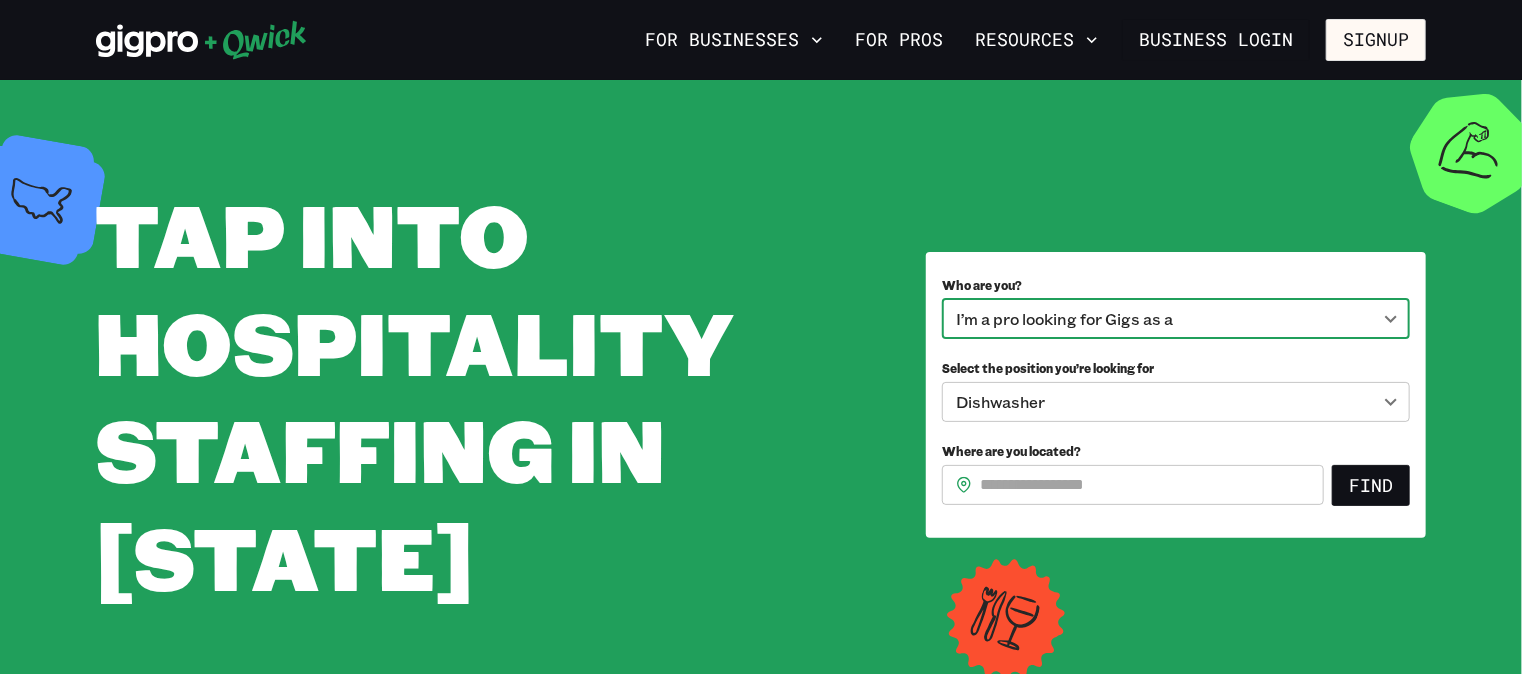 click on "**********" at bounding box center (761, 337) 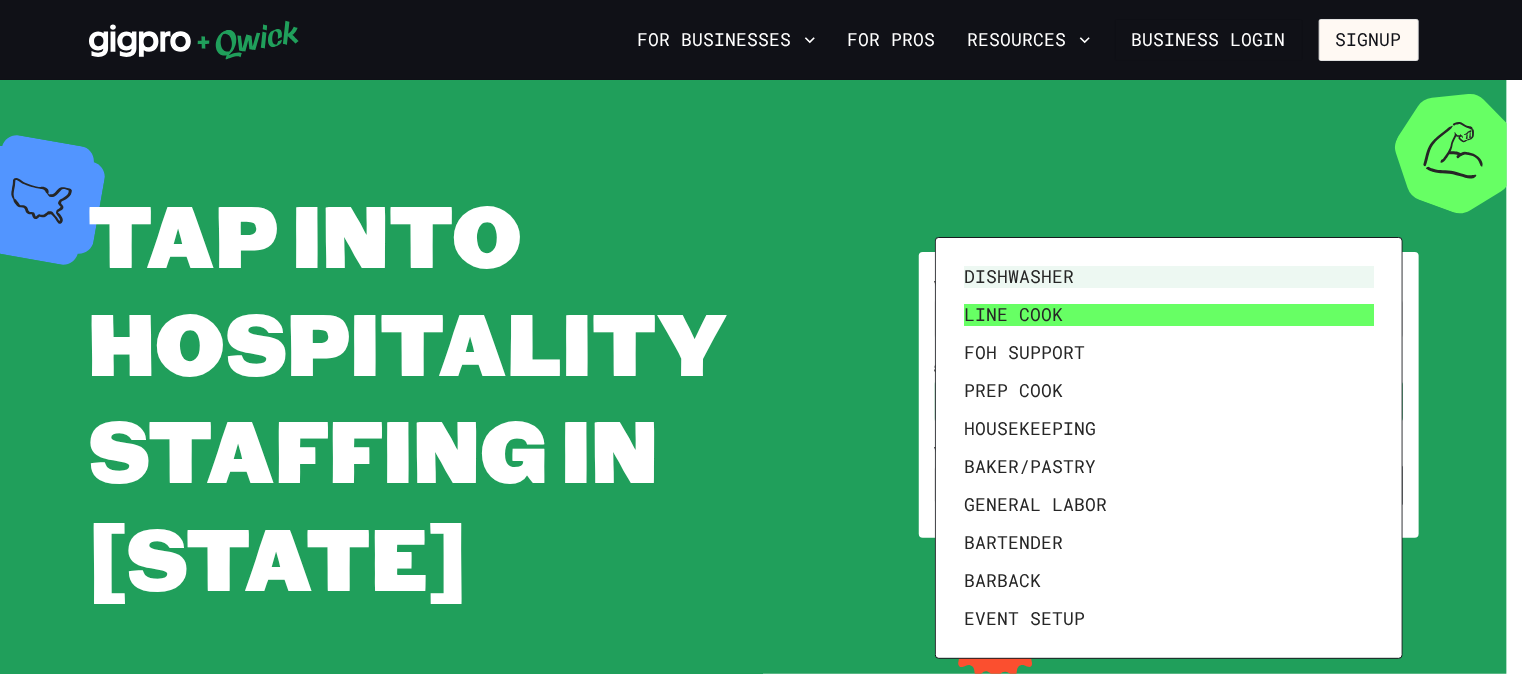 click on "Line Cook" at bounding box center [1169, 315] 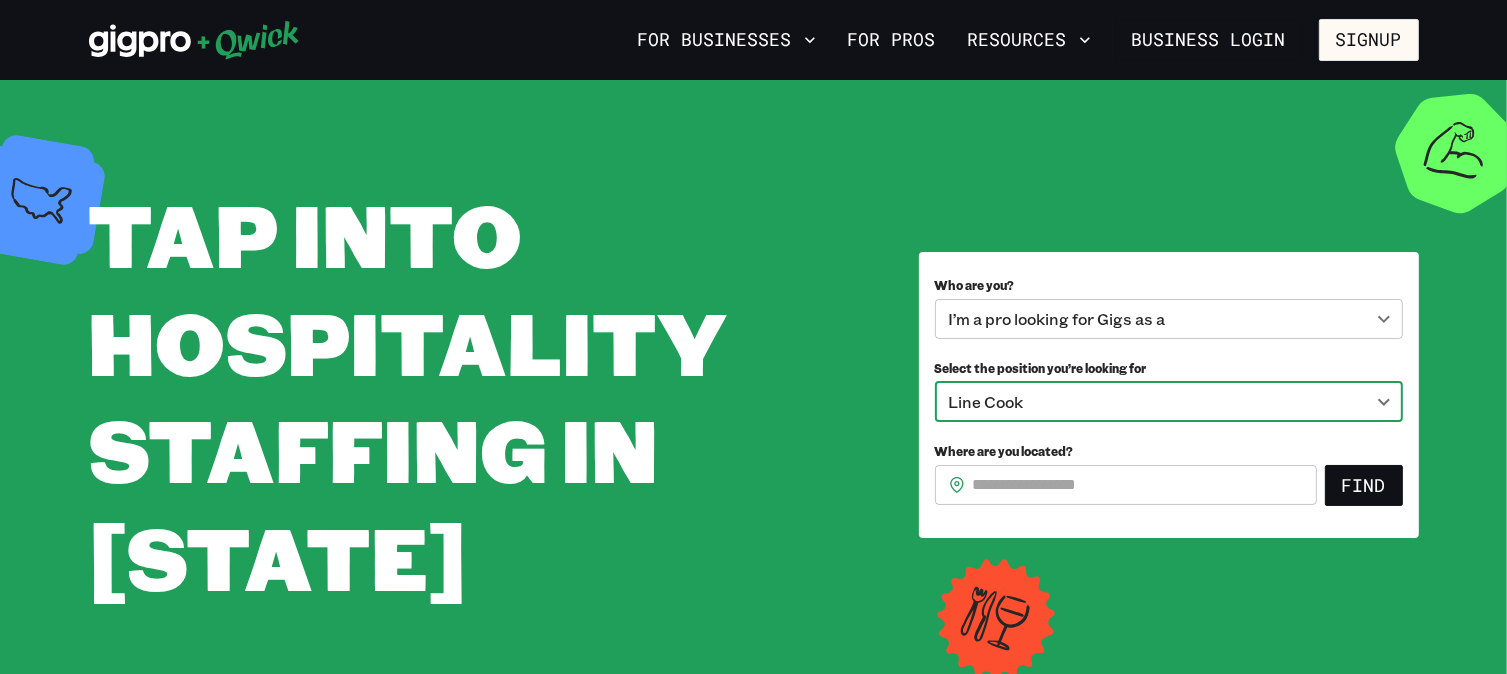 click on "Where are you located?" at bounding box center (1145, 485) 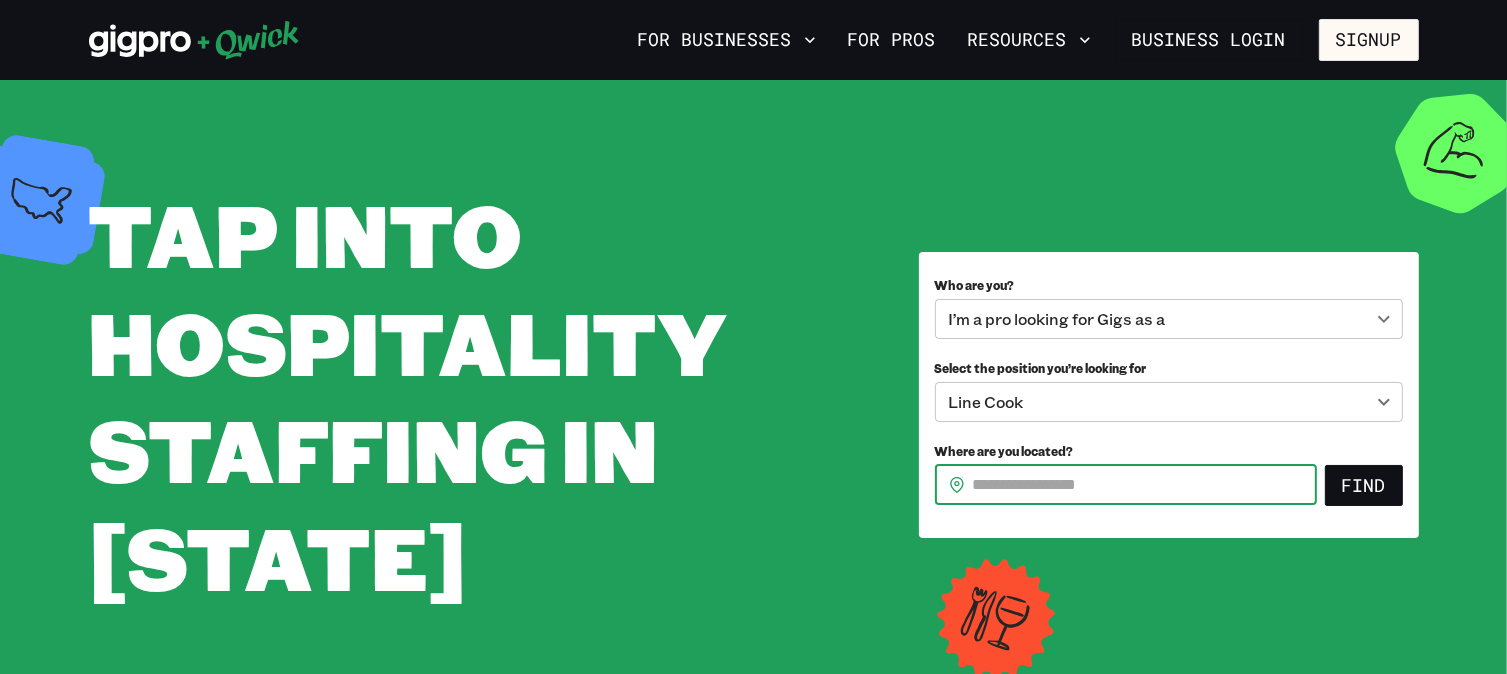 type on "*****" 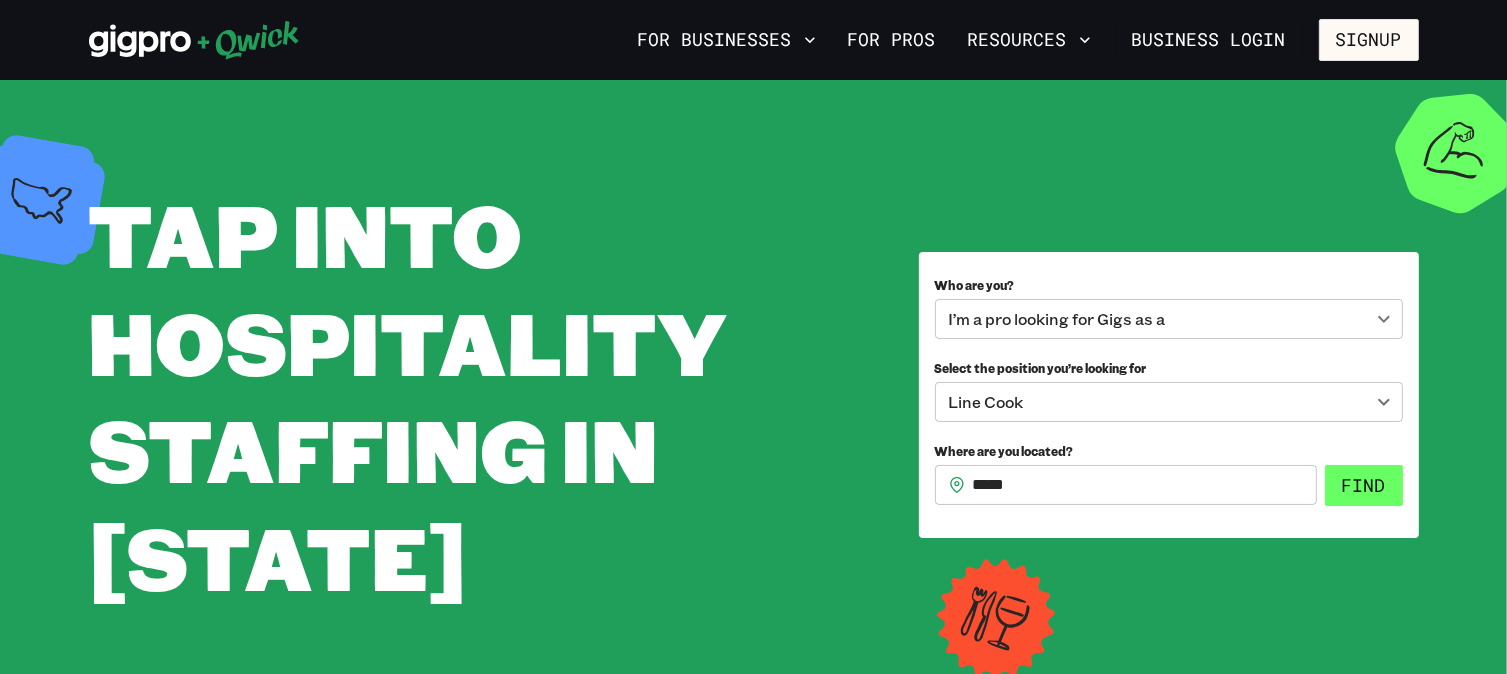 click on "Find" at bounding box center (1364, 486) 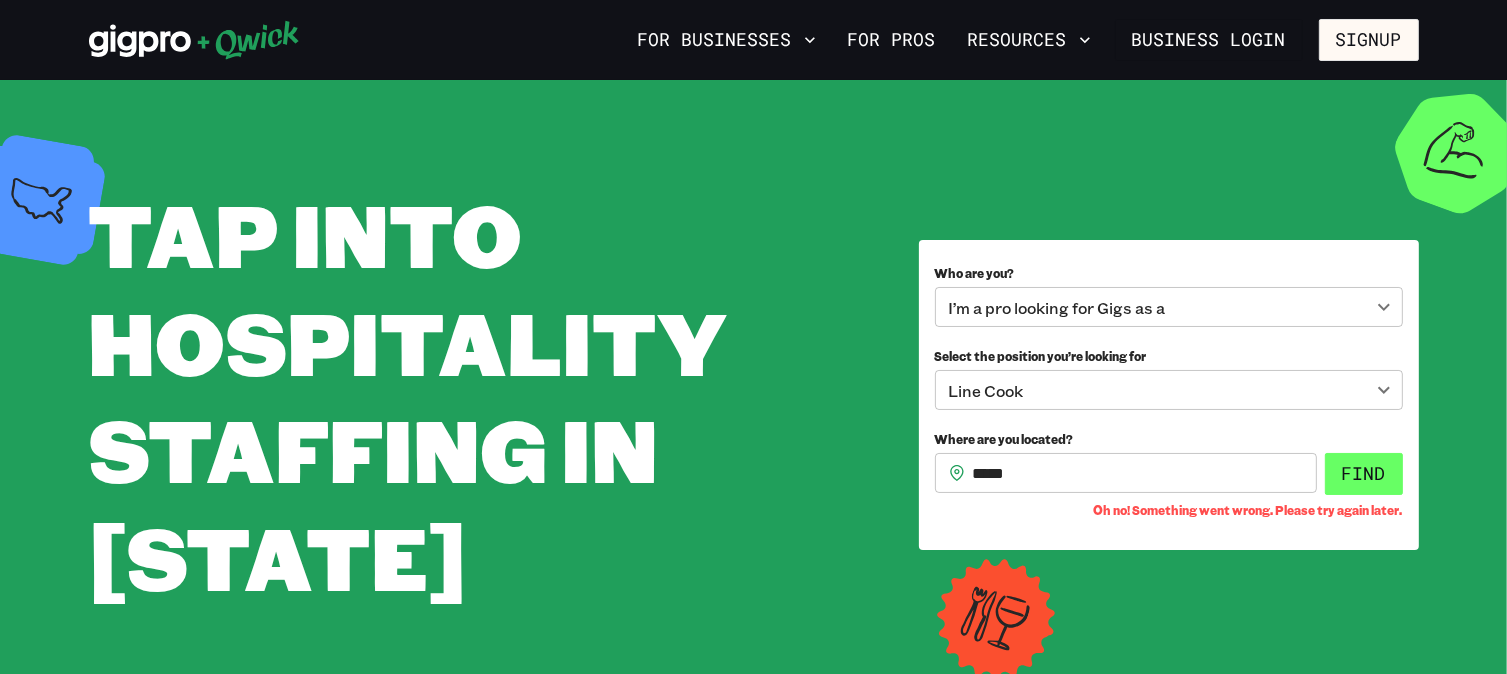 click on "Find" at bounding box center (1364, 474) 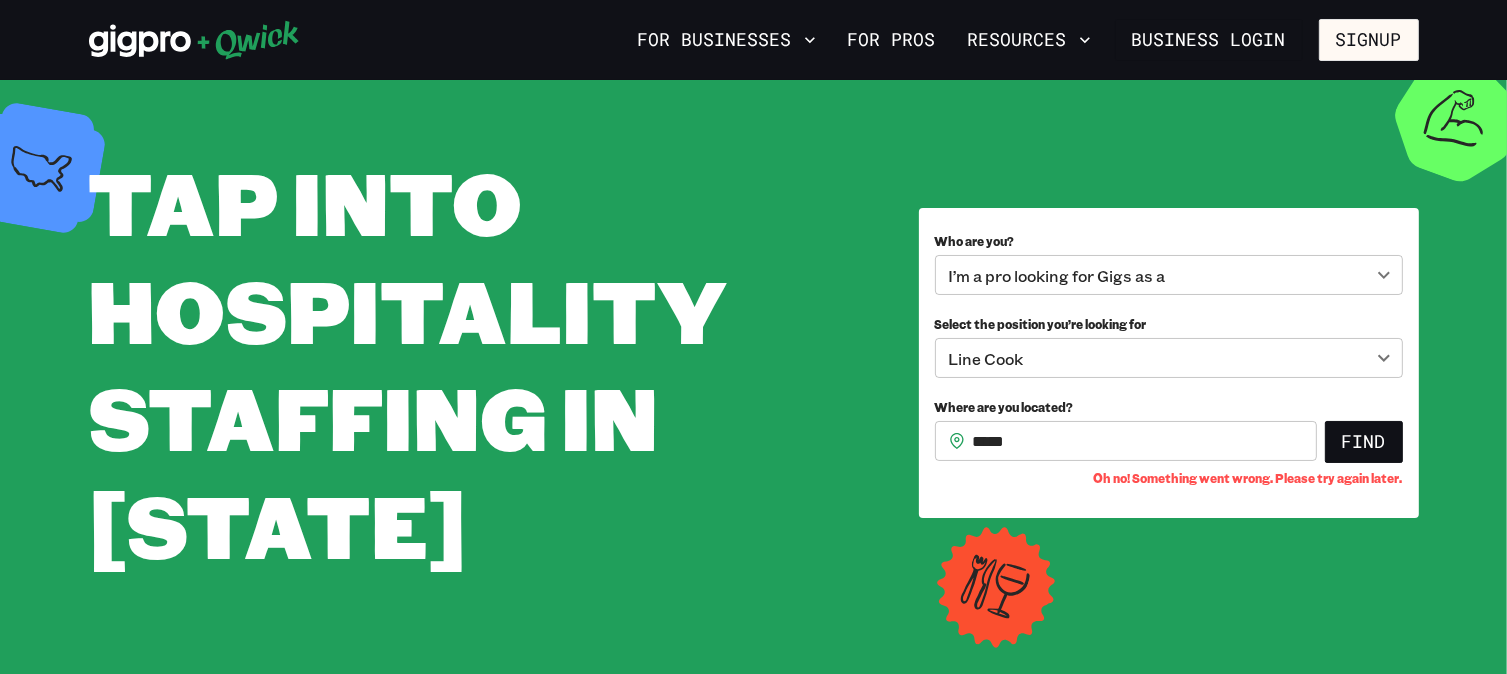 scroll, scrollTop: 0, scrollLeft: 0, axis: both 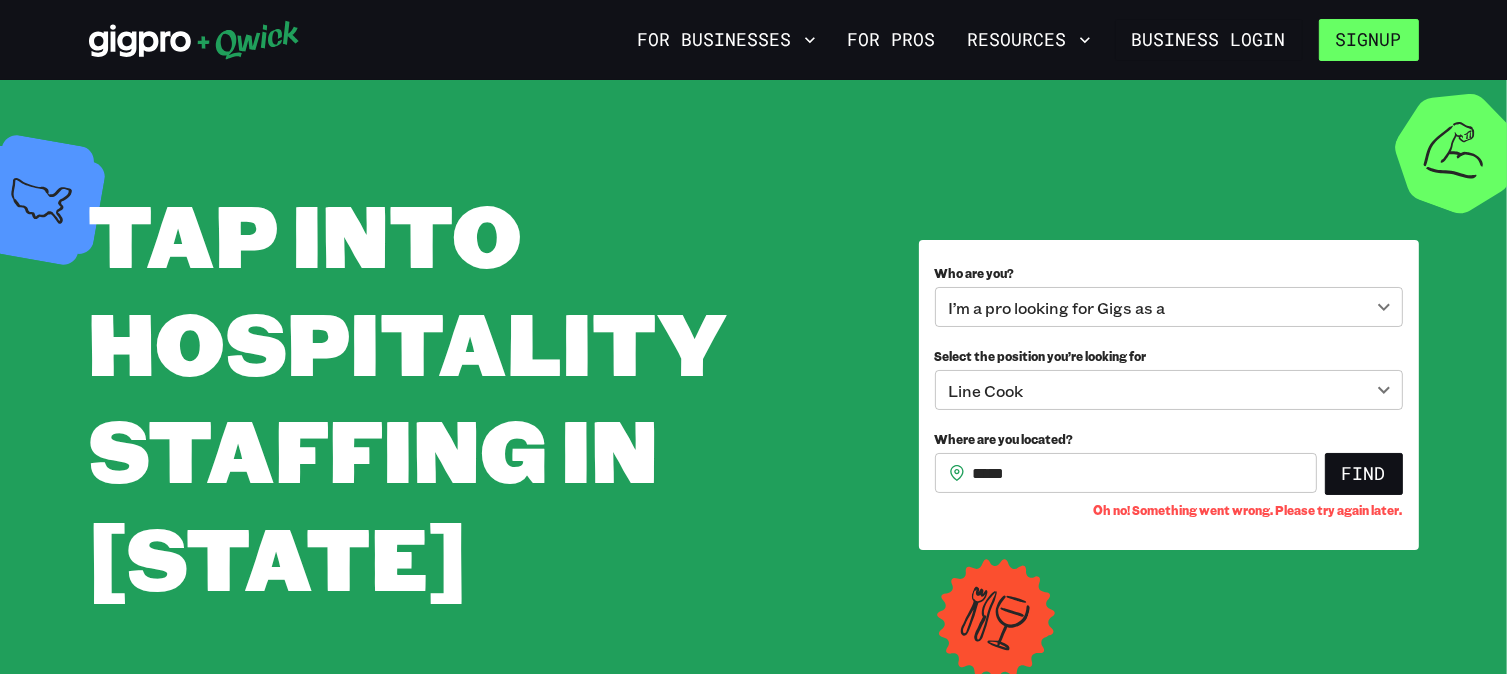 click on "Signup" at bounding box center (1369, 40) 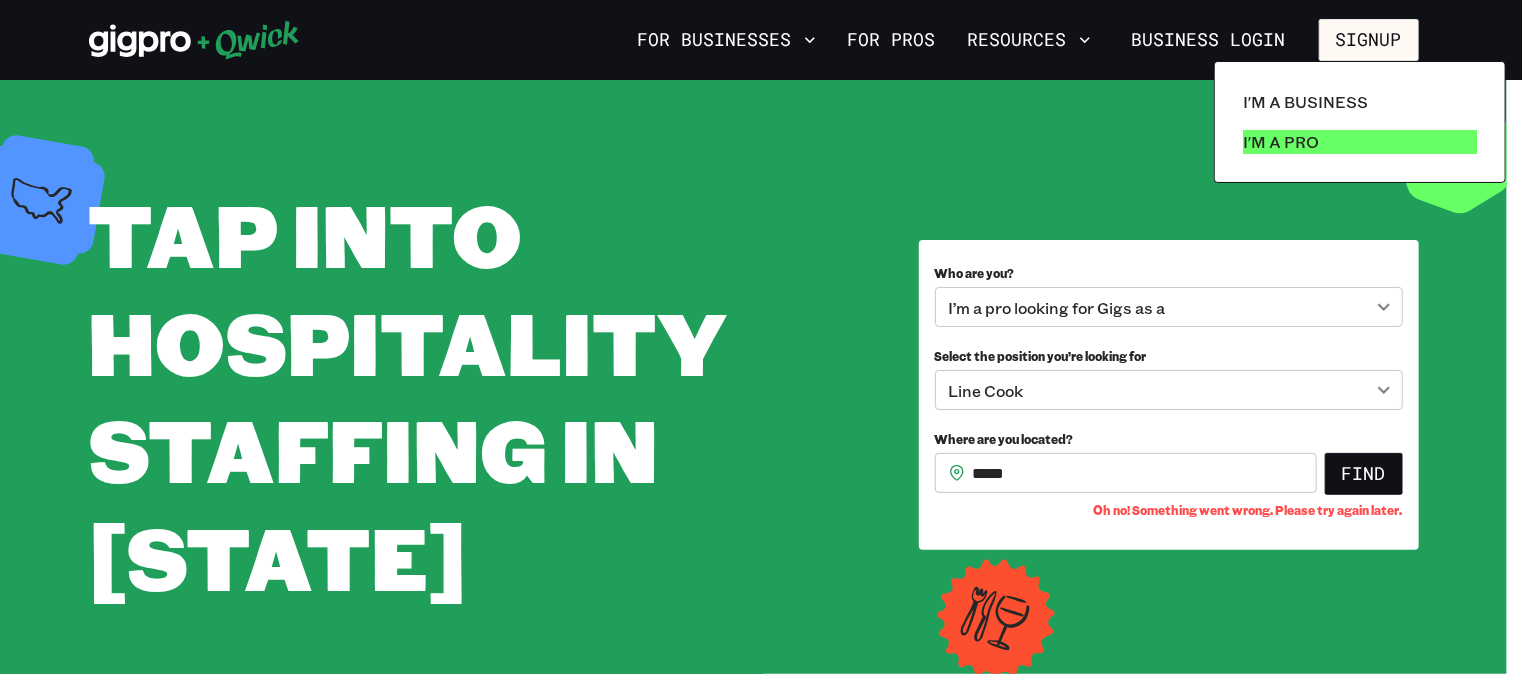 click on "I'm a Pro" at bounding box center (1360, 142) 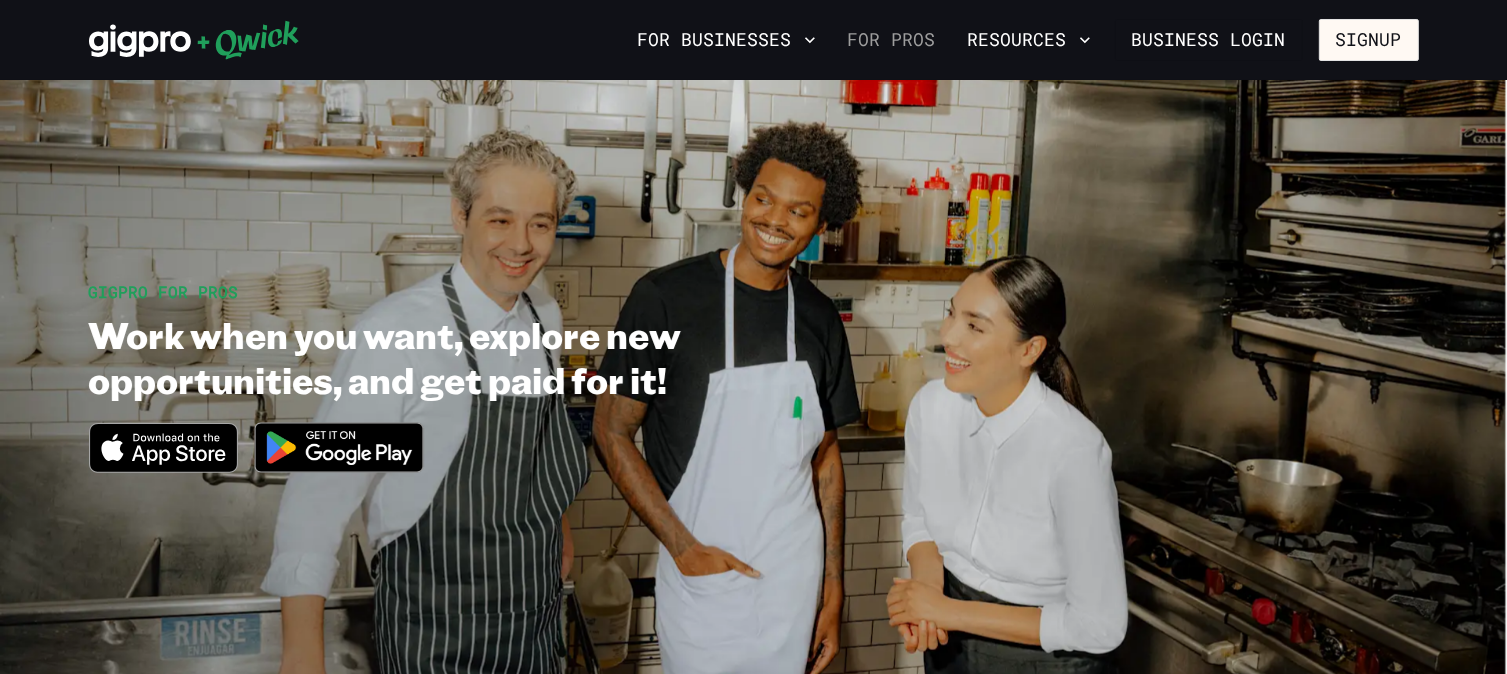 click on "For Pros" at bounding box center [892, 40] 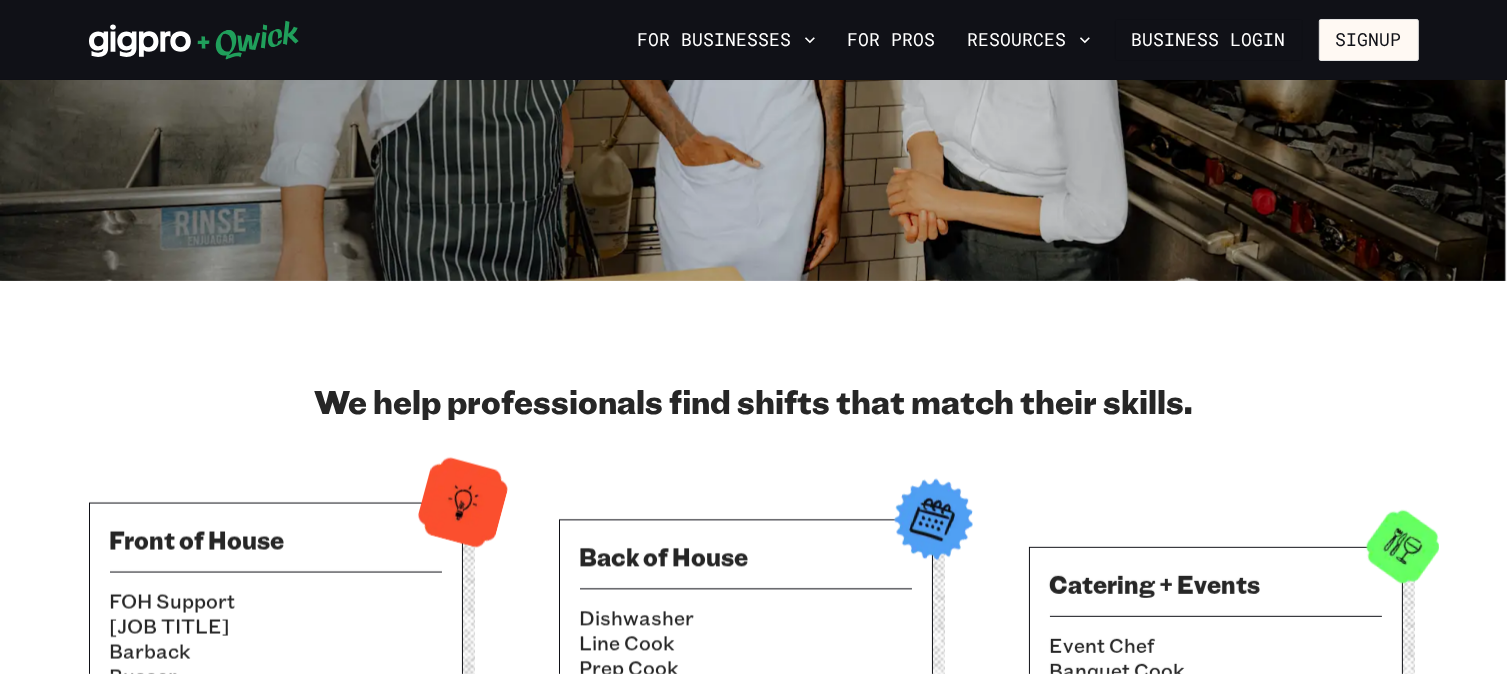 scroll, scrollTop: 500, scrollLeft: 0, axis: vertical 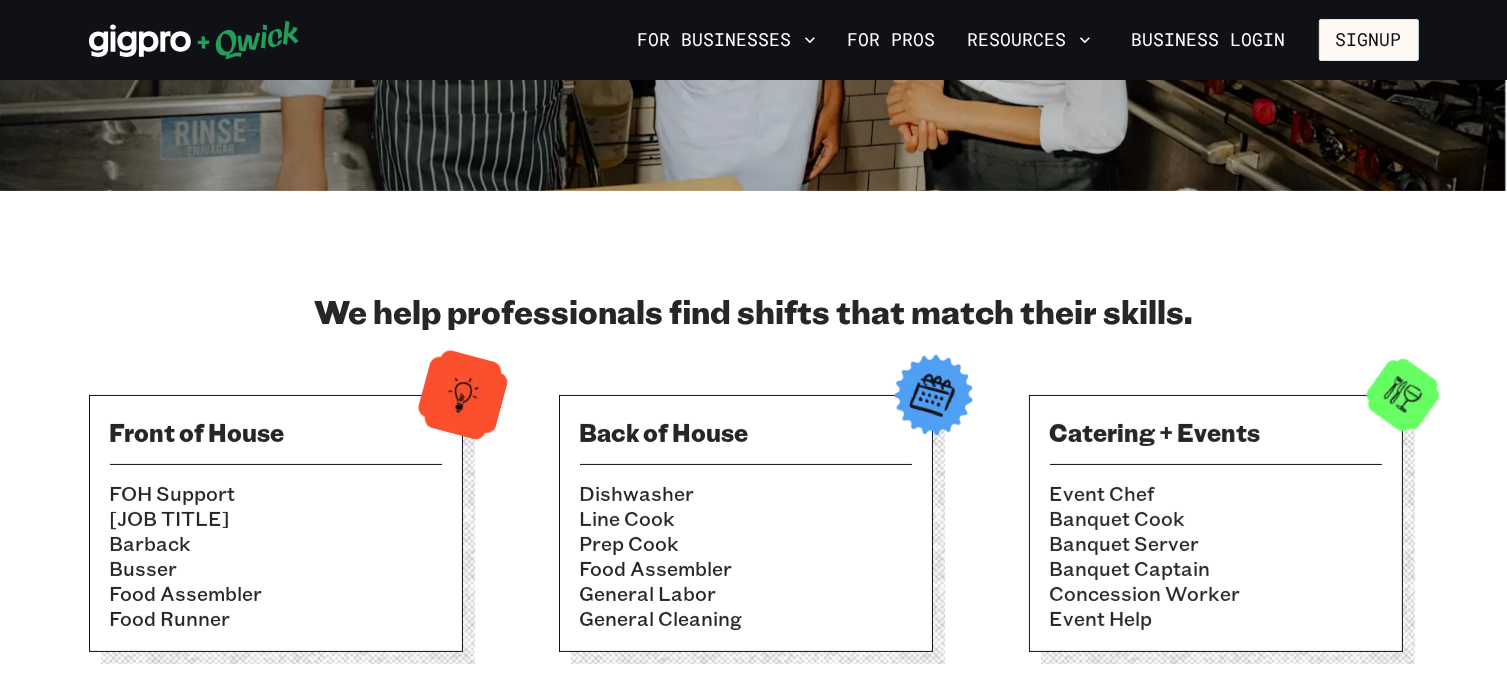 click on "Prep Cook" at bounding box center [746, 543] 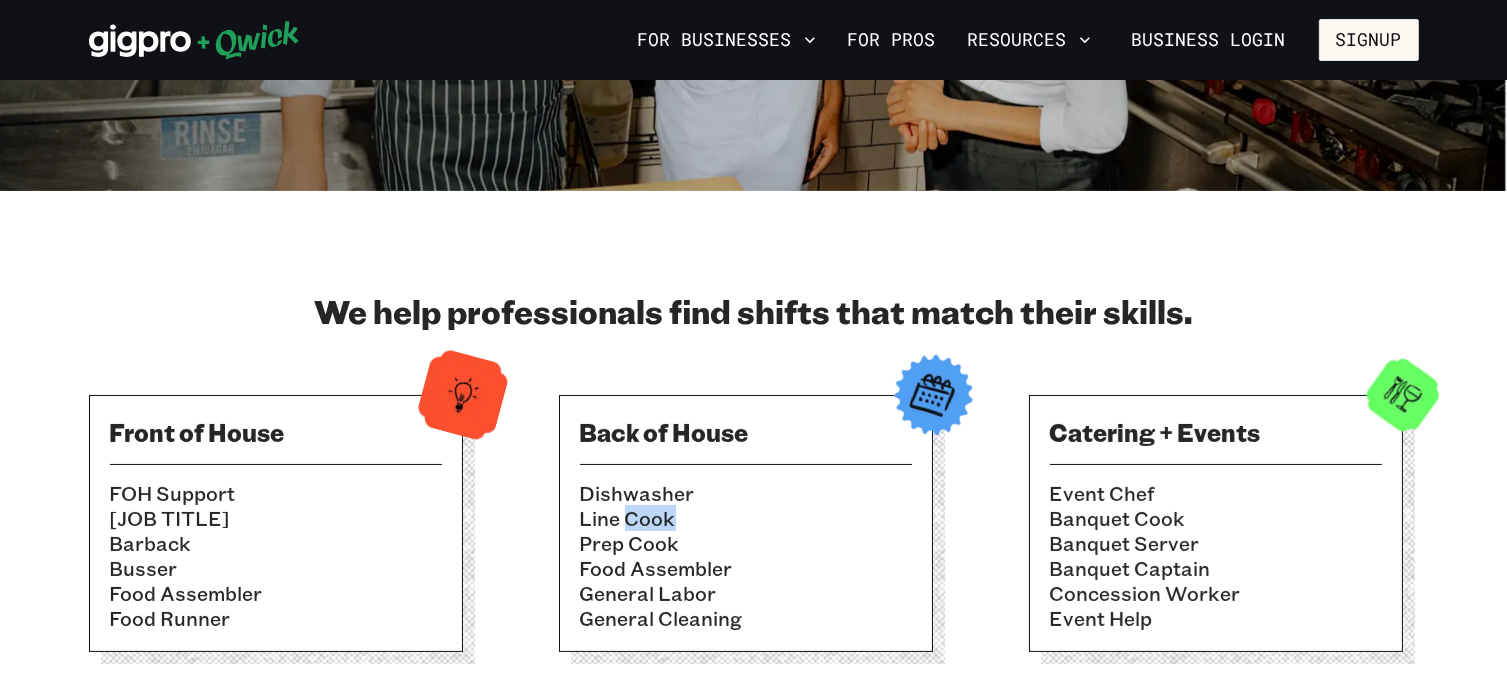 click on "Line Cook" at bounding box center (746, 518) 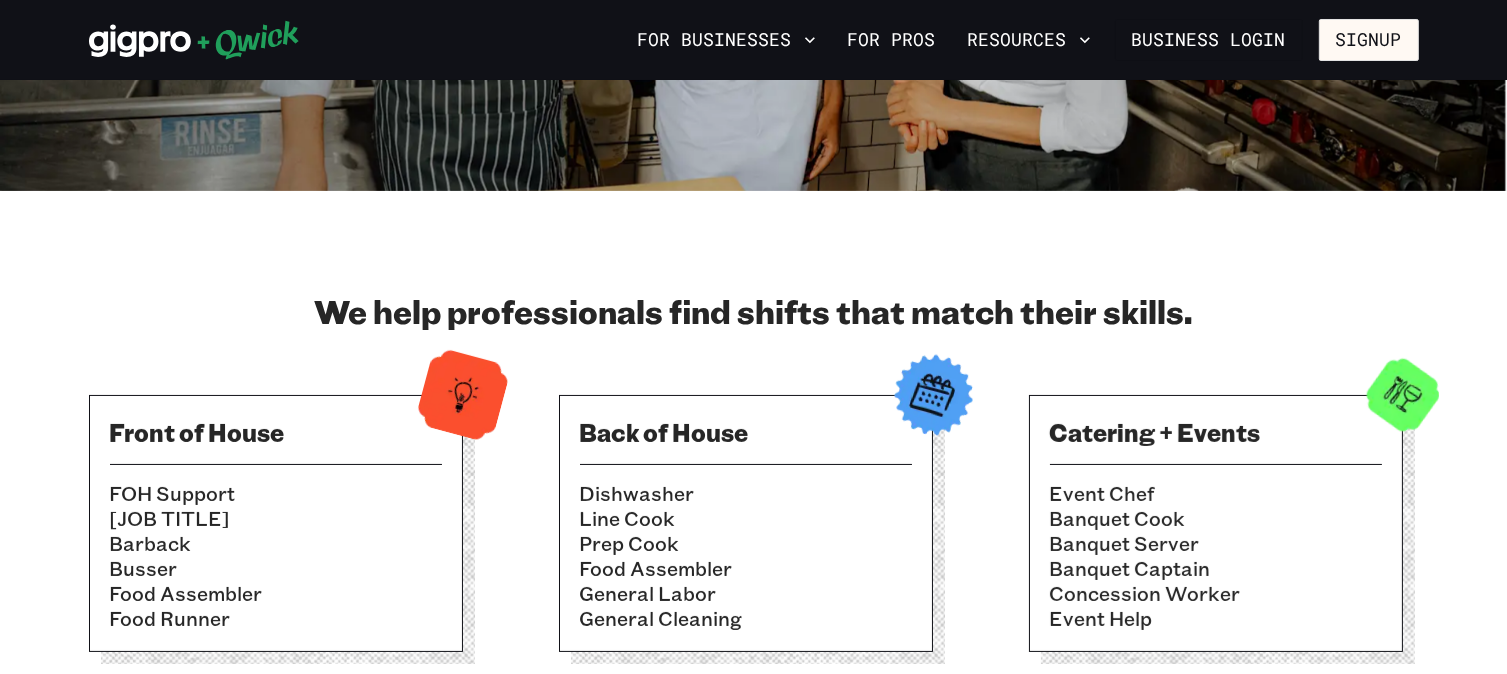 click on "Line Cook" at bounding box center (746, 518) 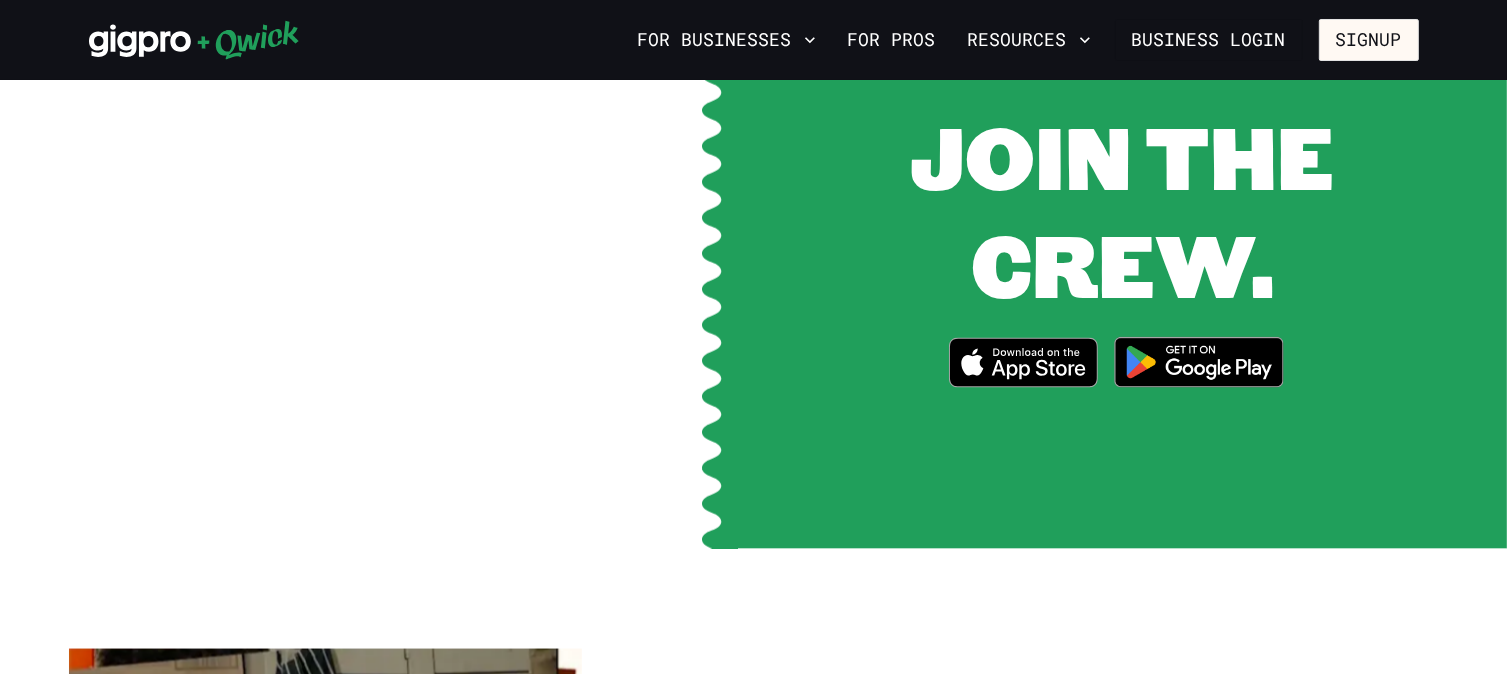 scroll, scrollTop: 2700, scrollLeft: 0, axis: vertical 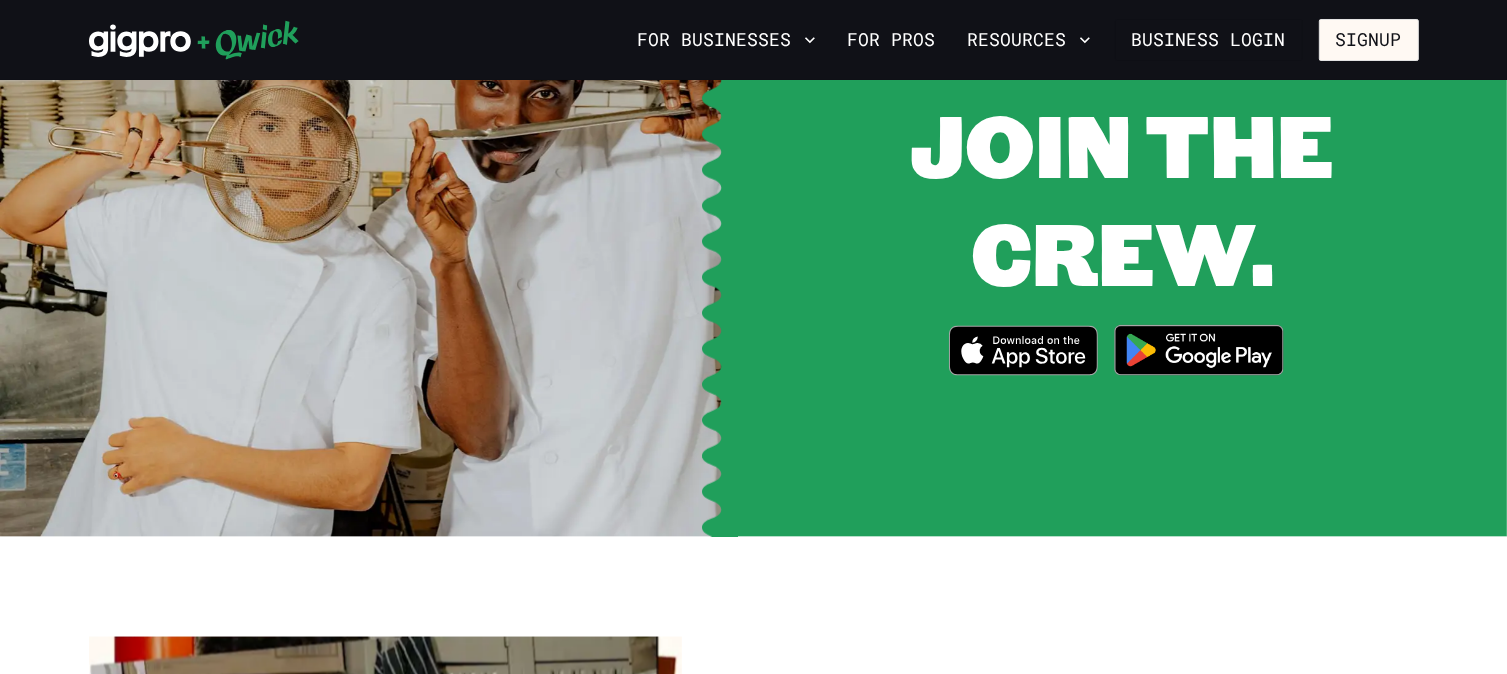 click at bounding box center [1199, 350] 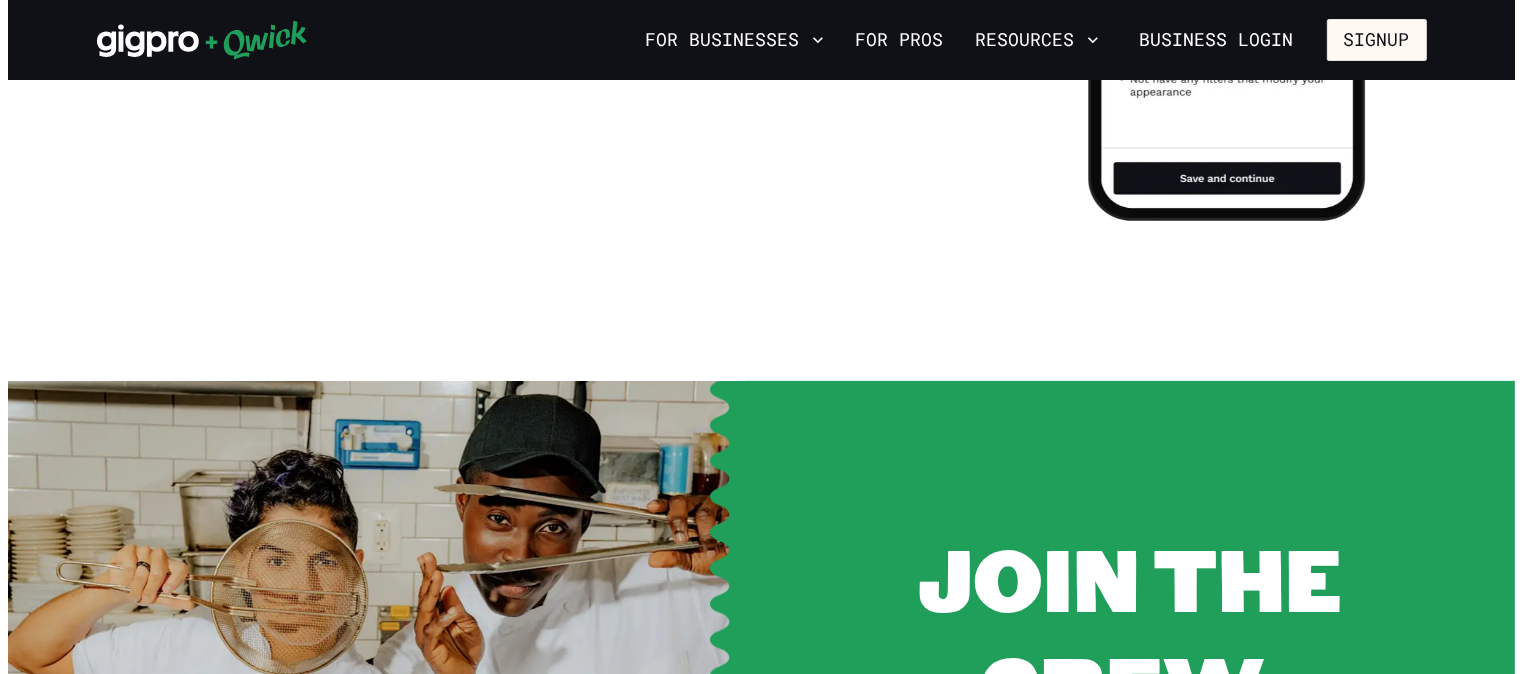 scroll, scrollTop: 2200, scrollLeft: 0, axis: vertical 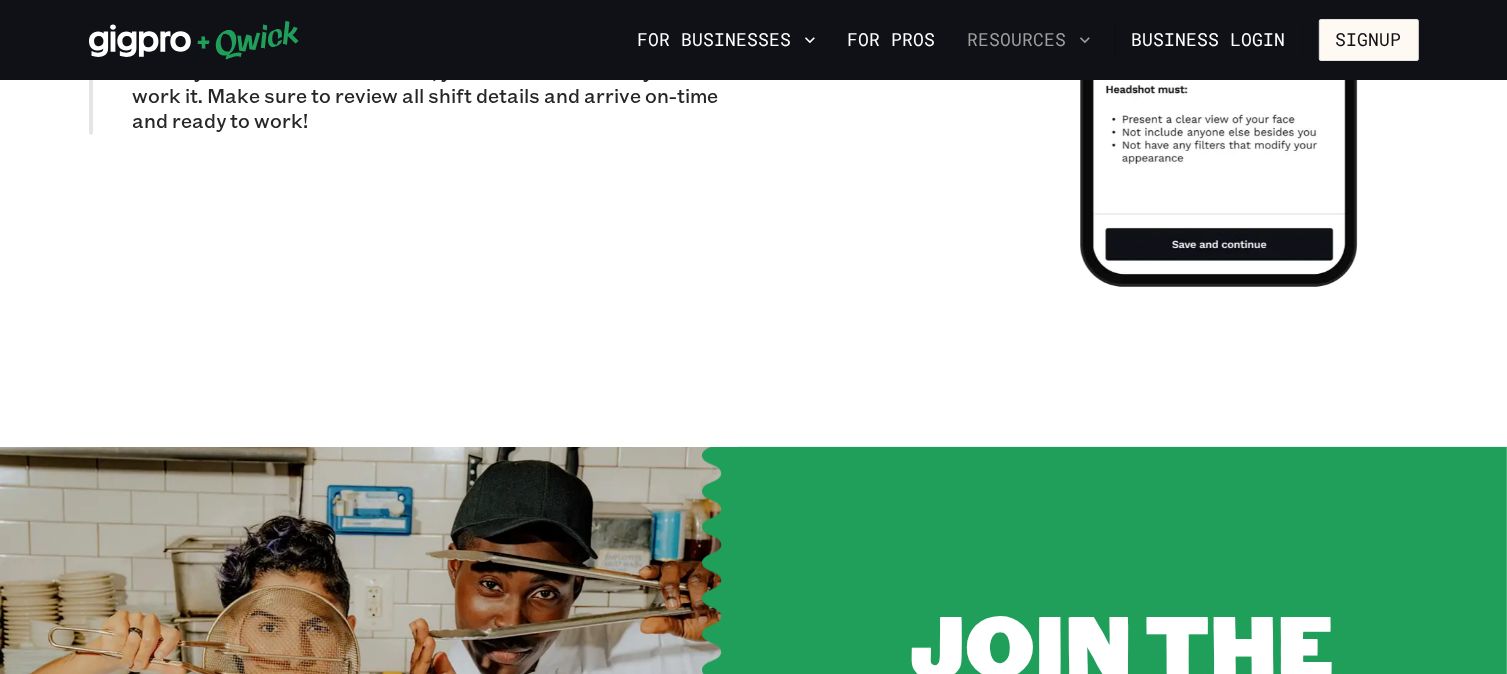 click 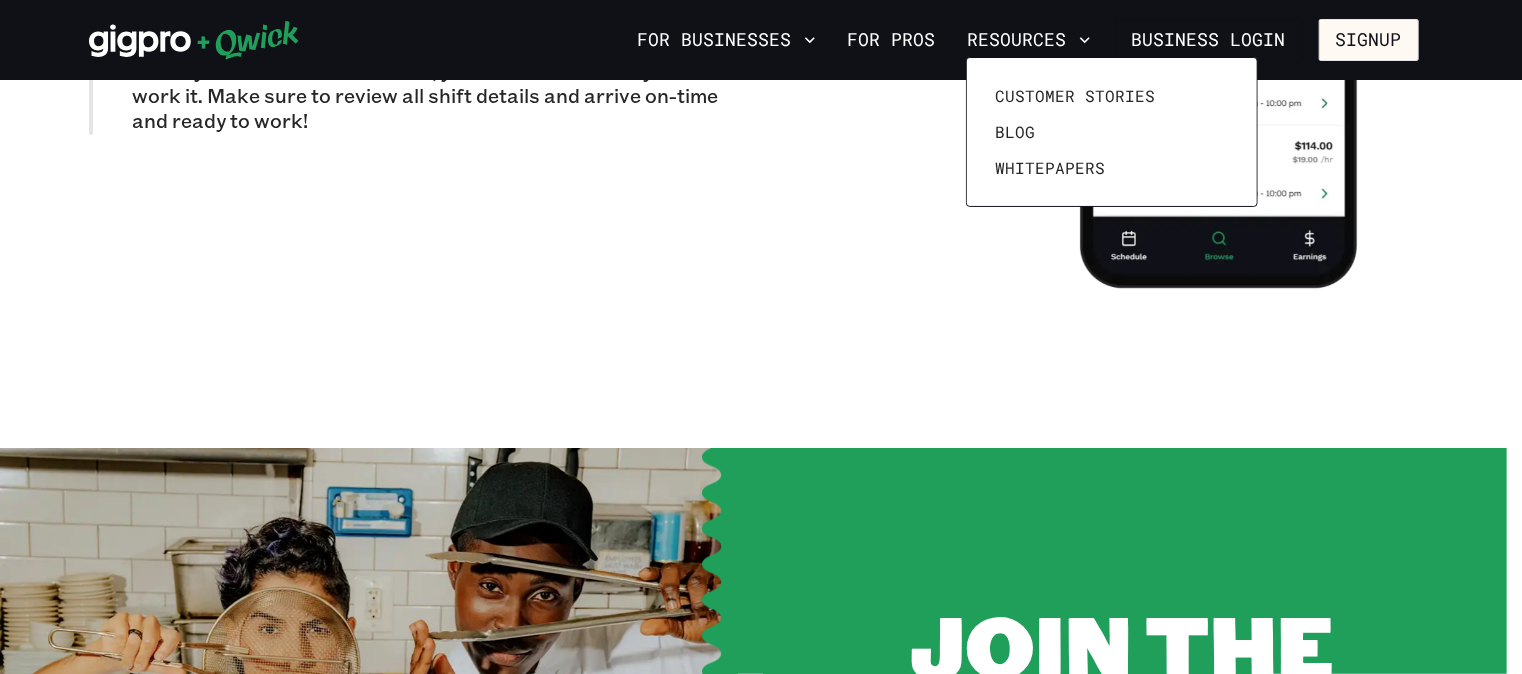 click at bounding box center [761, 337] 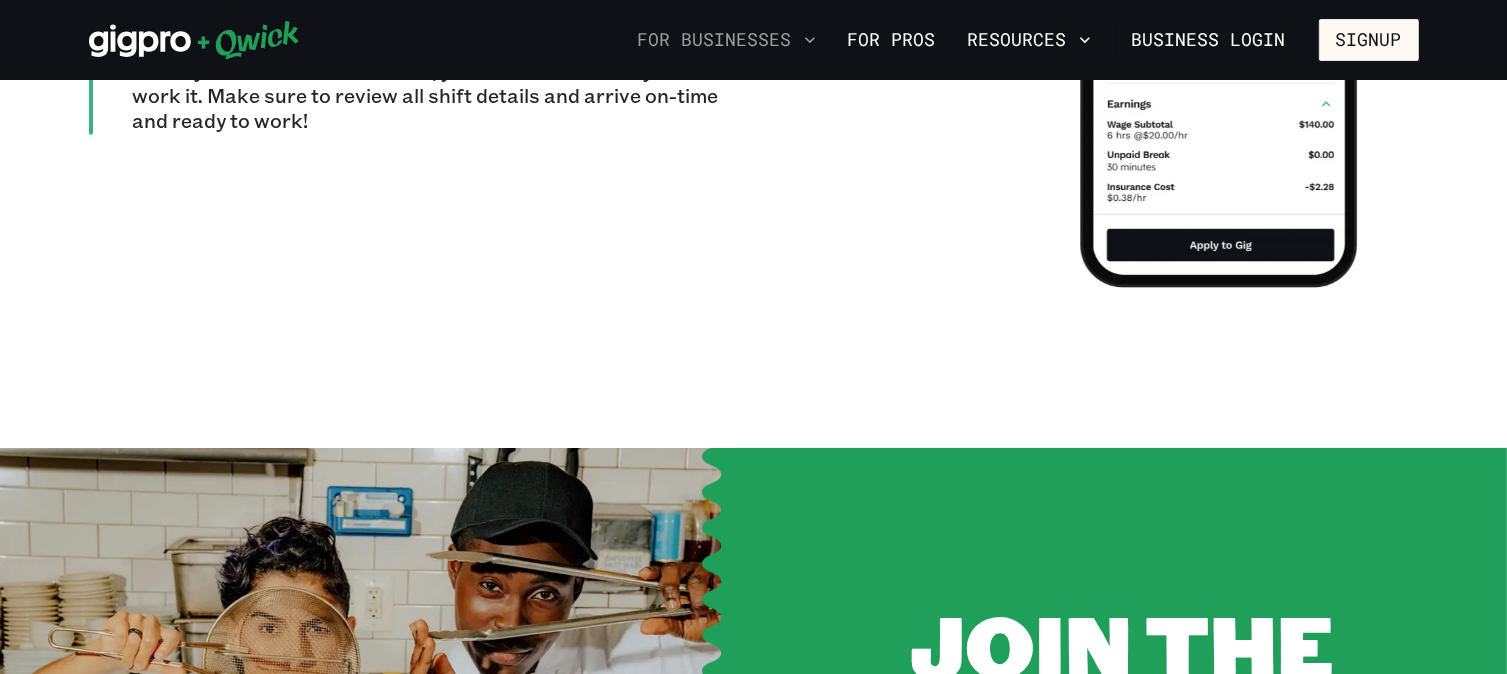 click 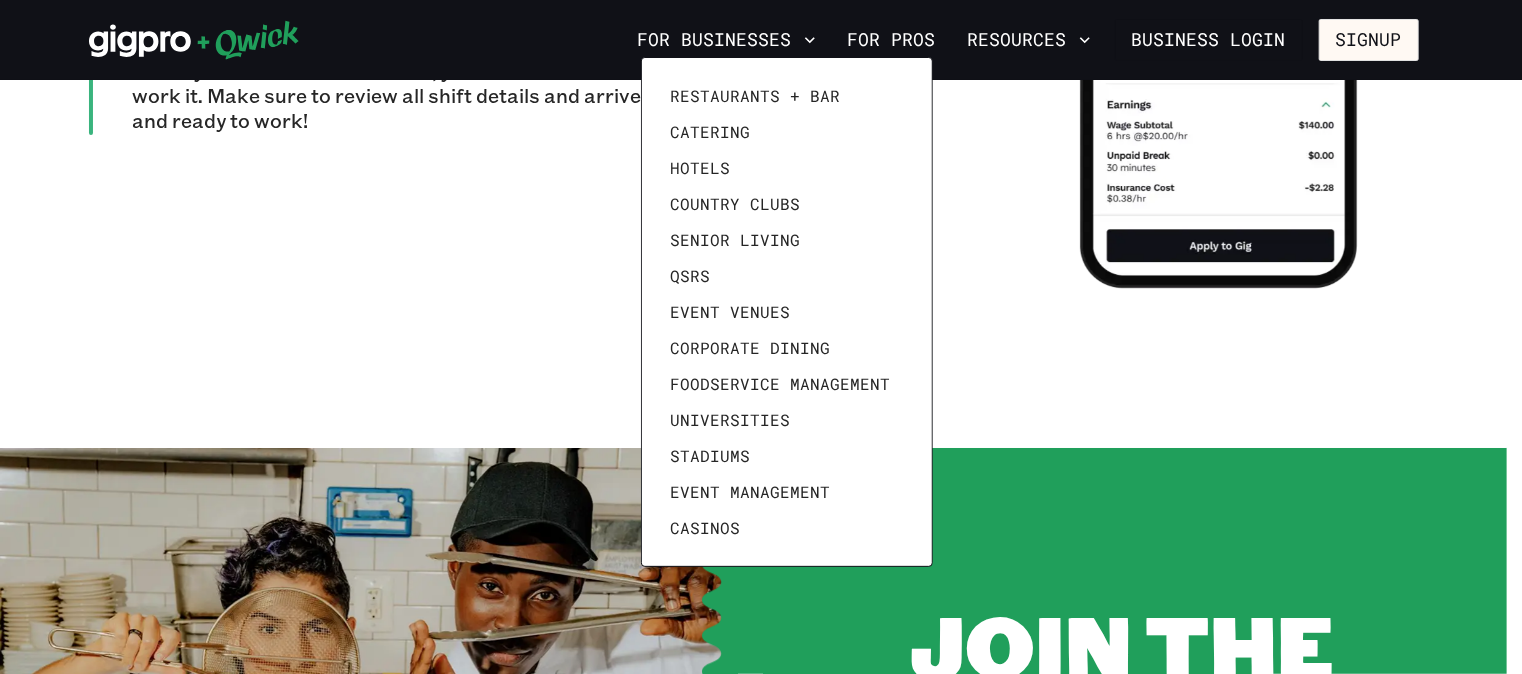 click at bounding box center (761, 337) 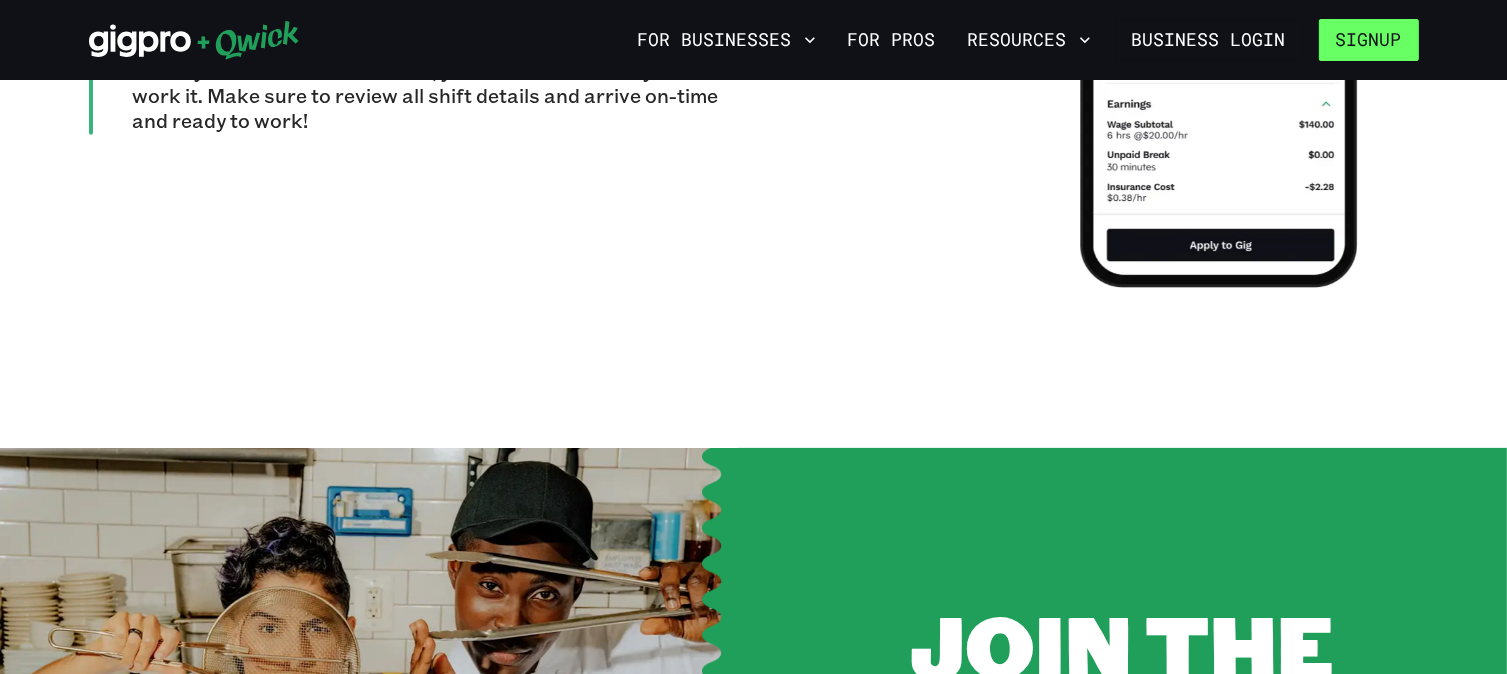click on "Signup" at bounding box center (1369, 40) 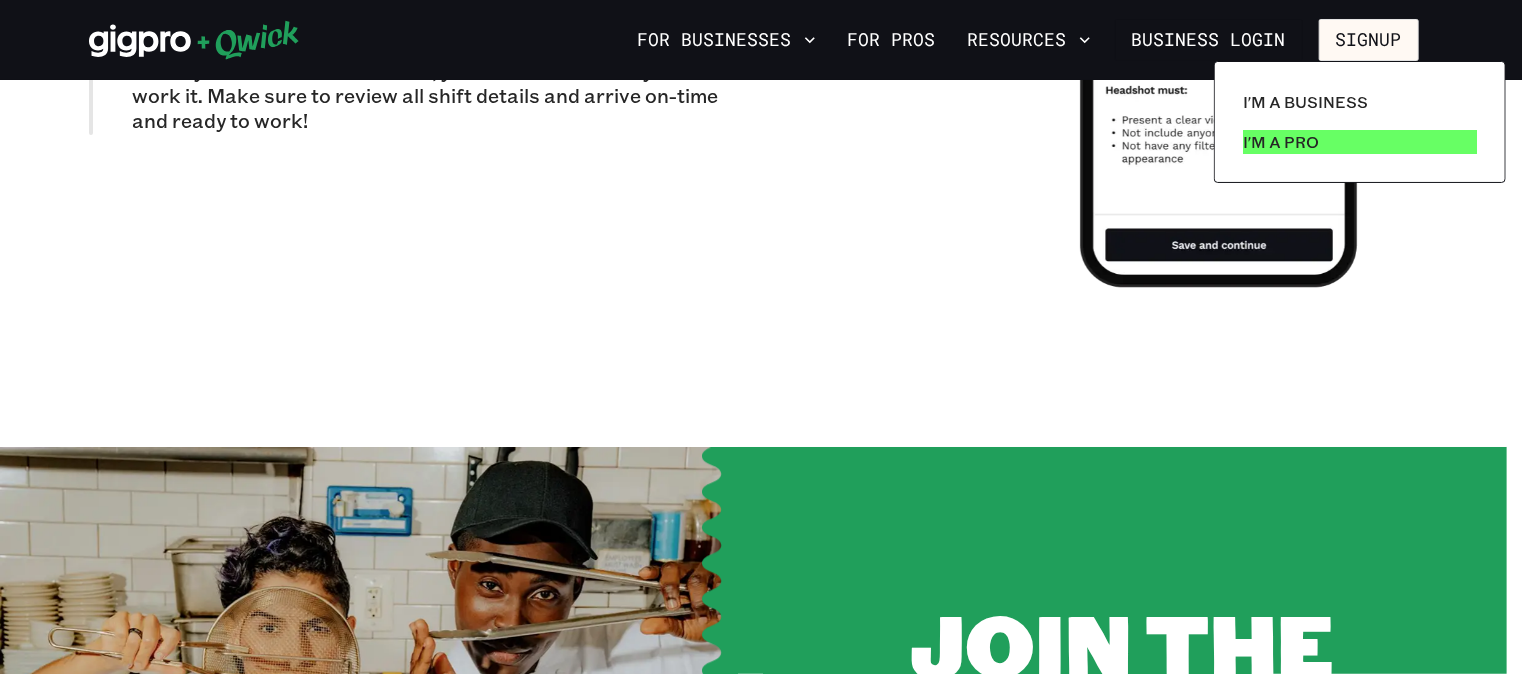 click on "I'm a Pro" at bounding box center [1281, 142] 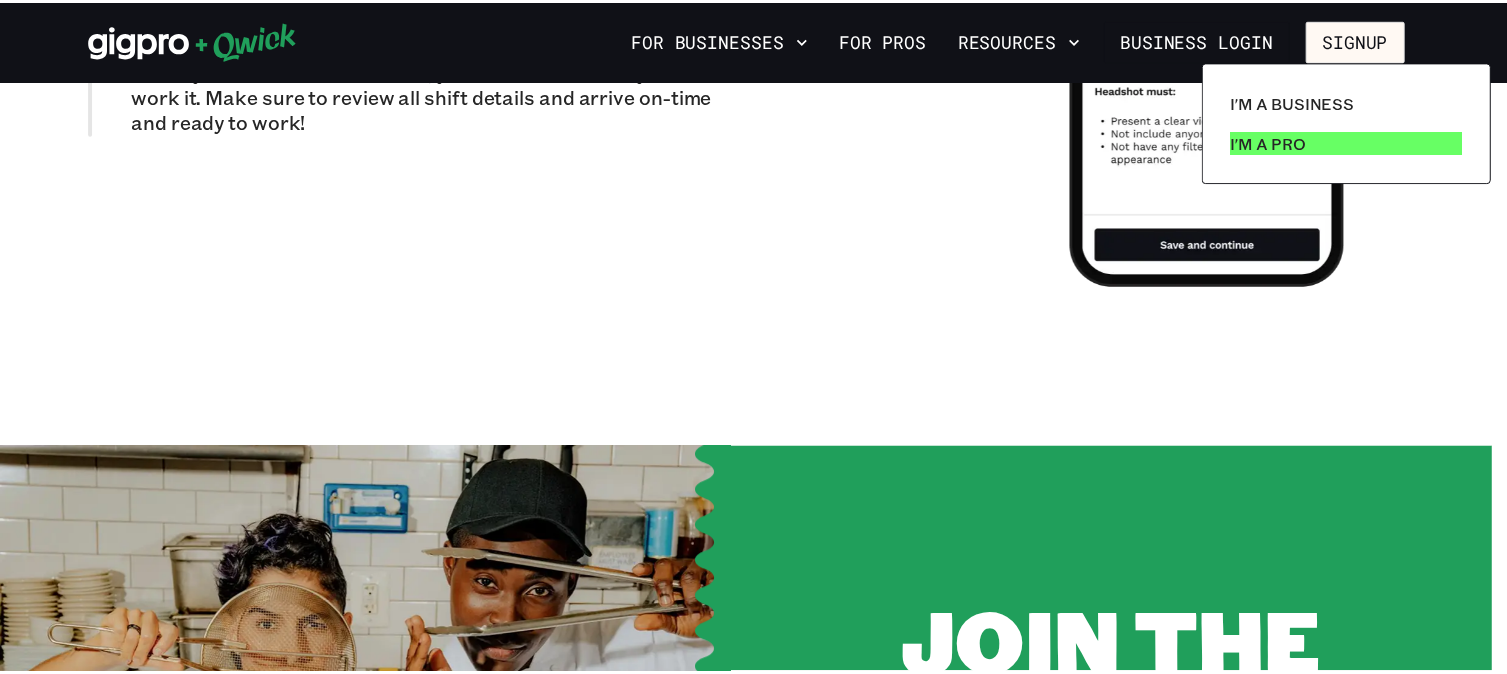 scroll, scrollTop: 0, scrollLeft: 0, axis: both 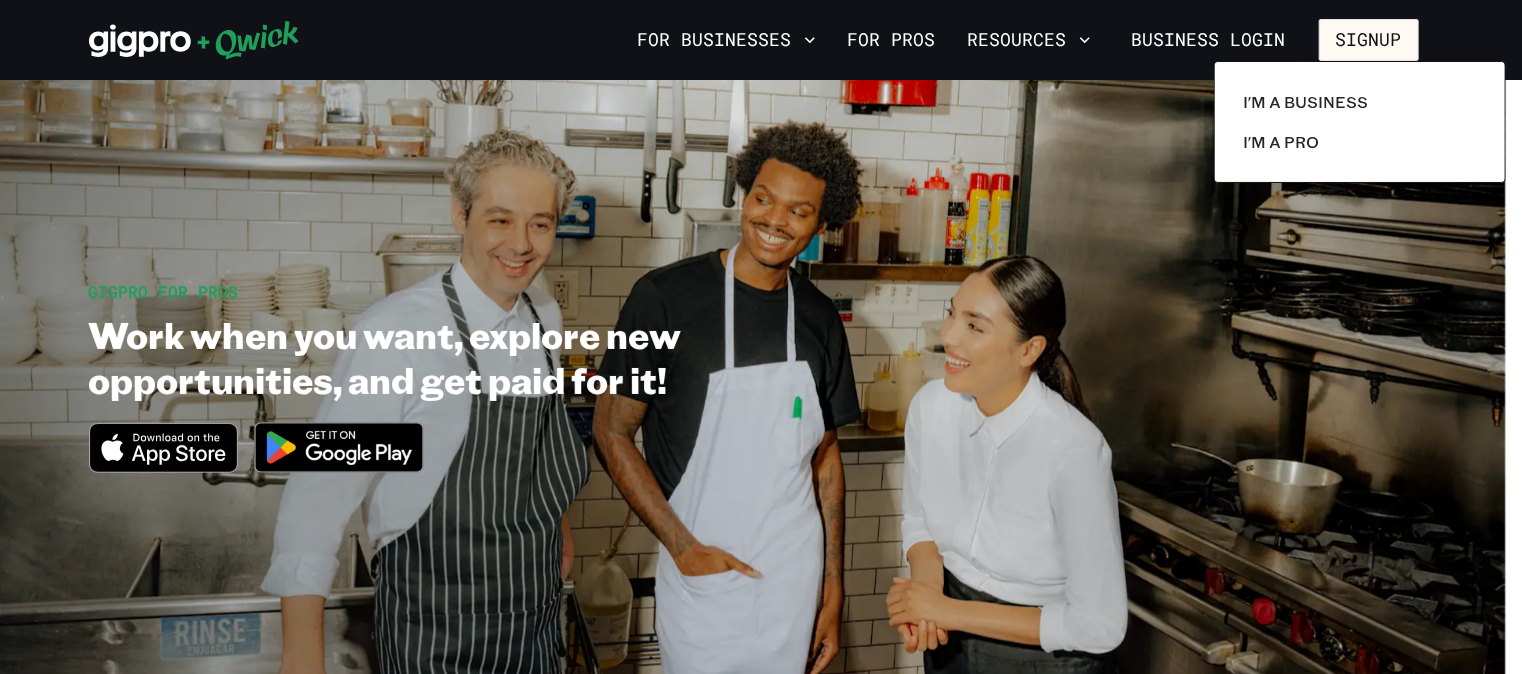 click at bounding box center (761, 337) 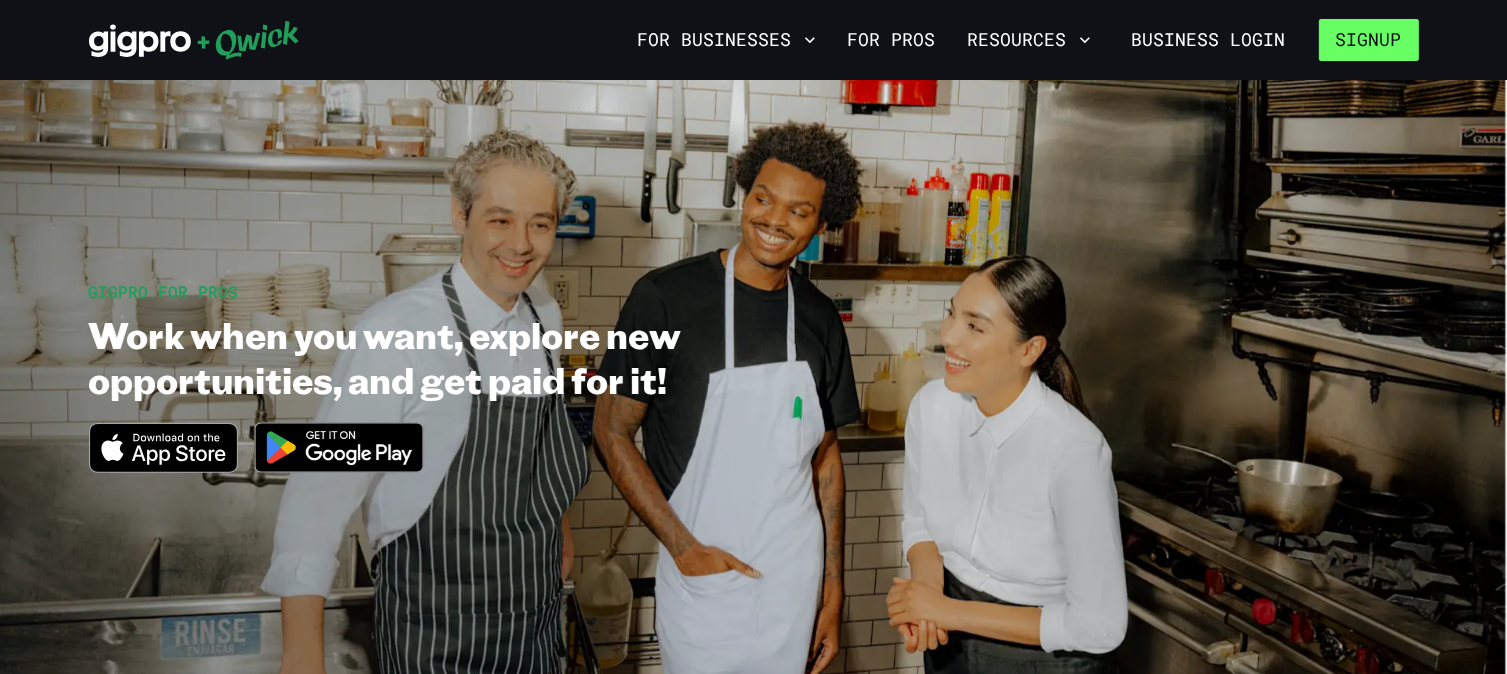 click on "Signup" at bounding box center (1369, 40) 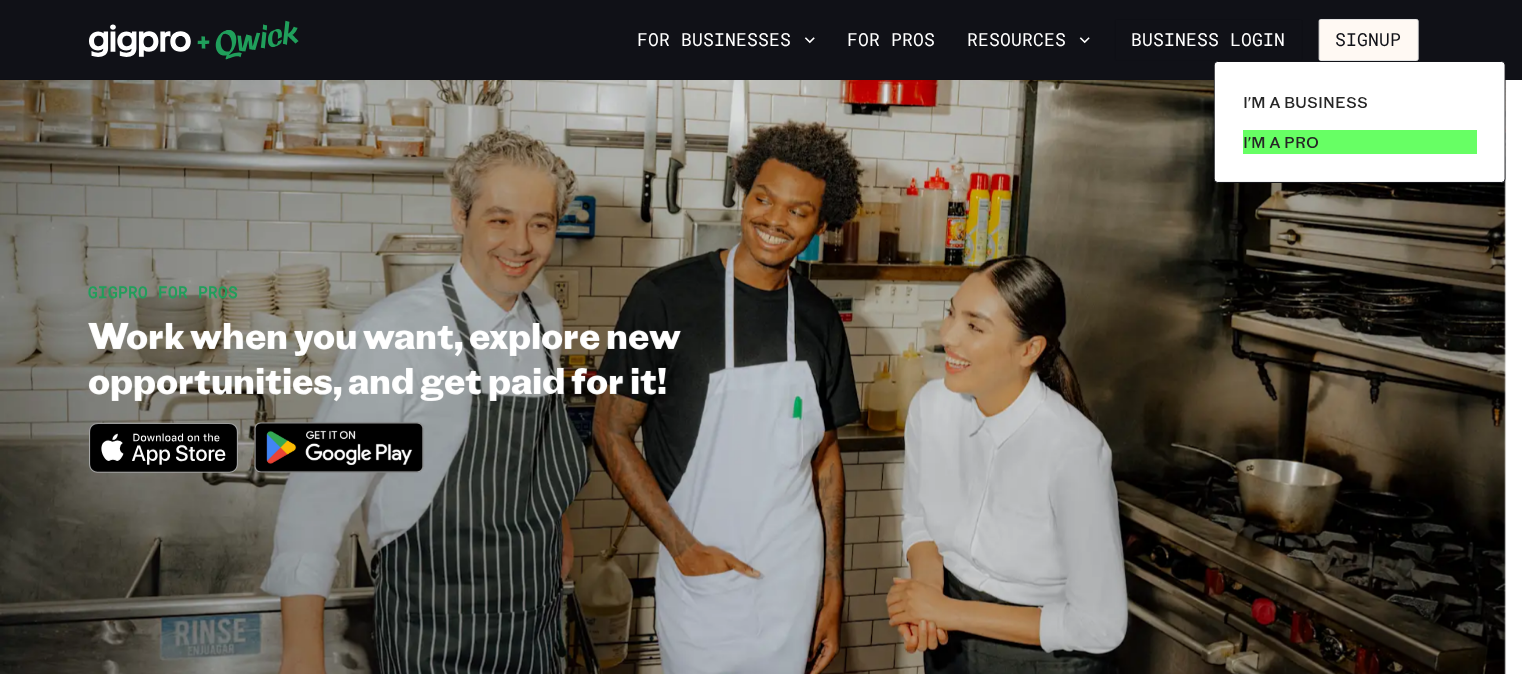 click on "I'm a Pro" at bounding box center (1281, 142) 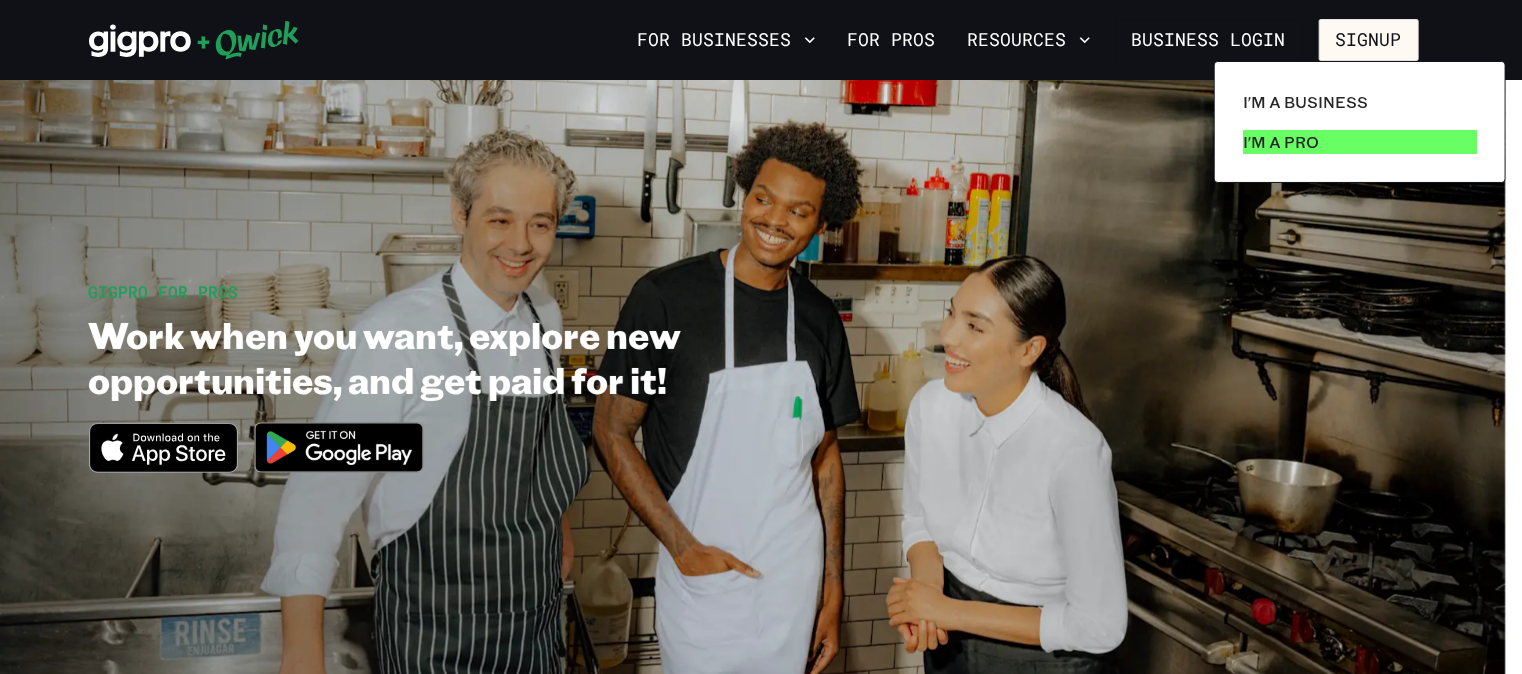 click on "I'm a Pro" at bounding box center (1281, 142) 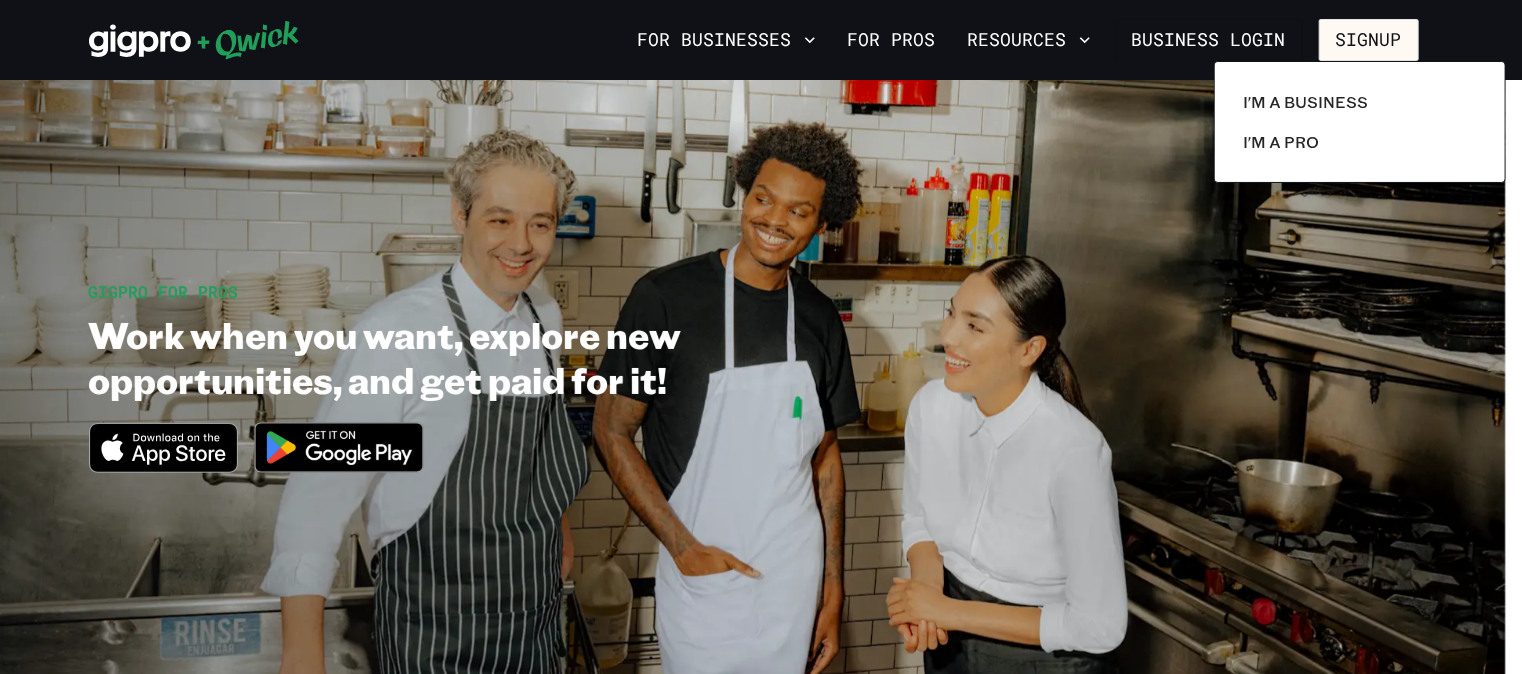 click at bounding box center (761, 337) 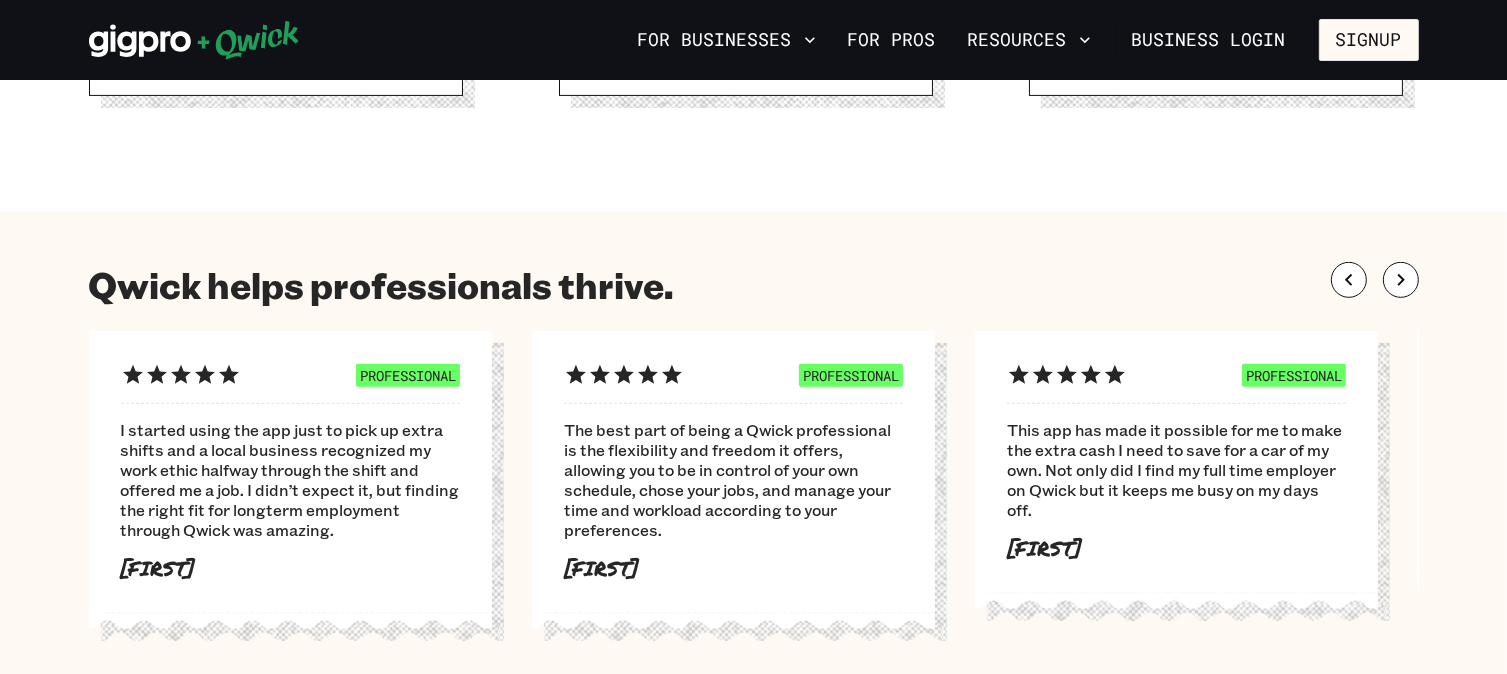 scroll, scrollTop: 1000, scrollLeft: 0, axis: vertical 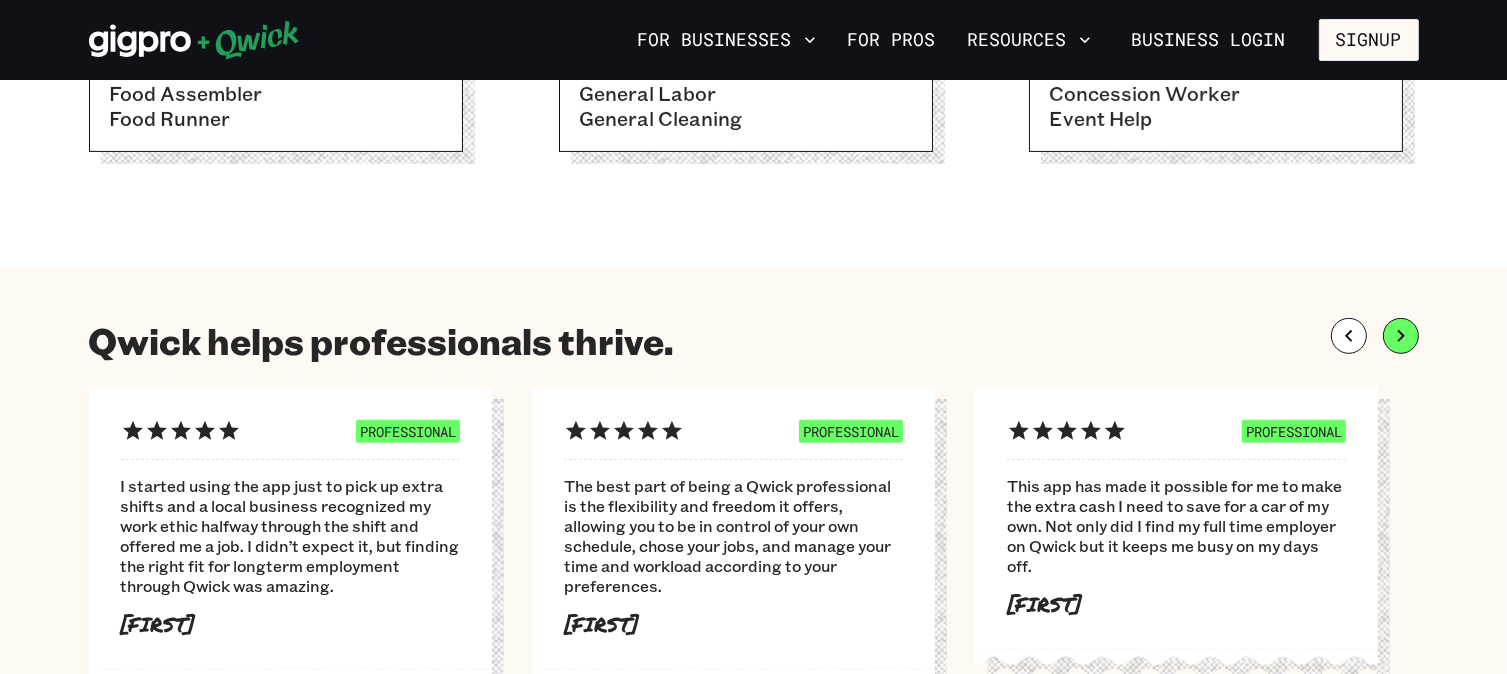 click 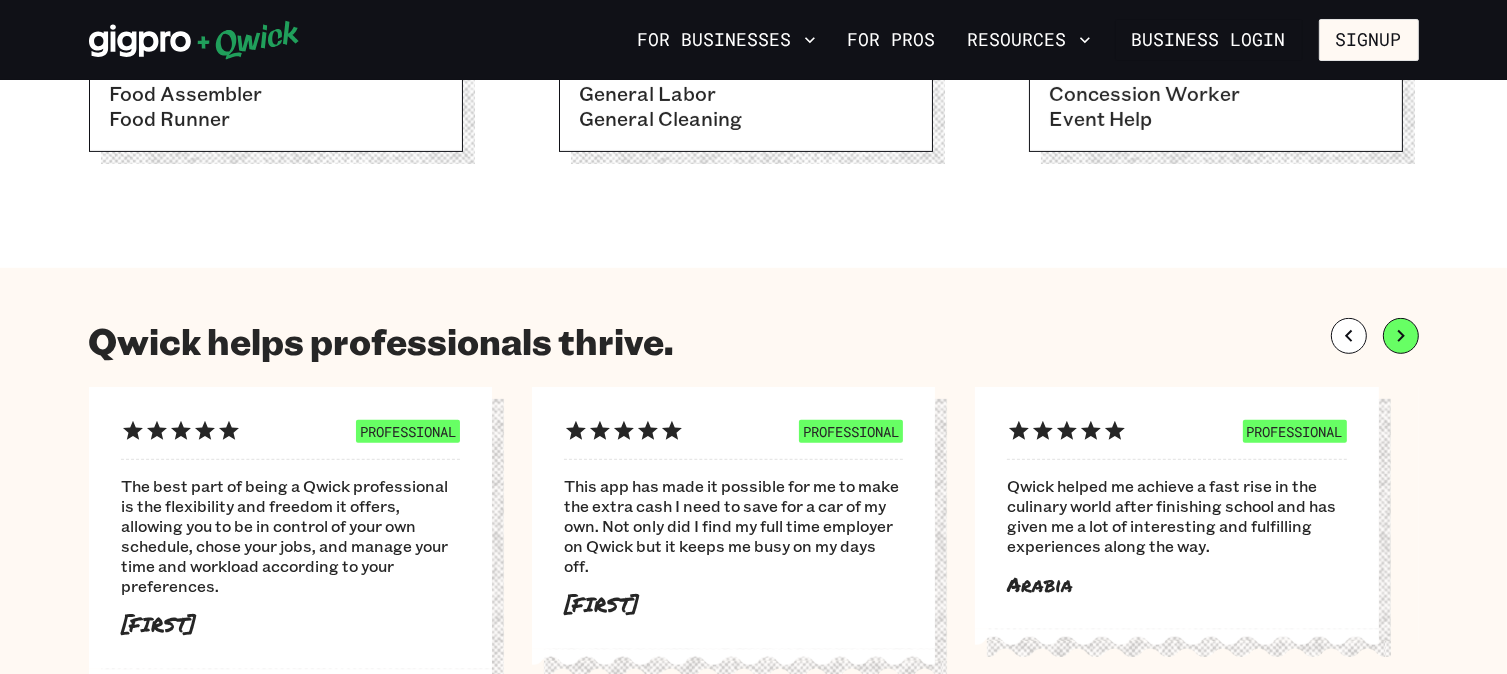 click 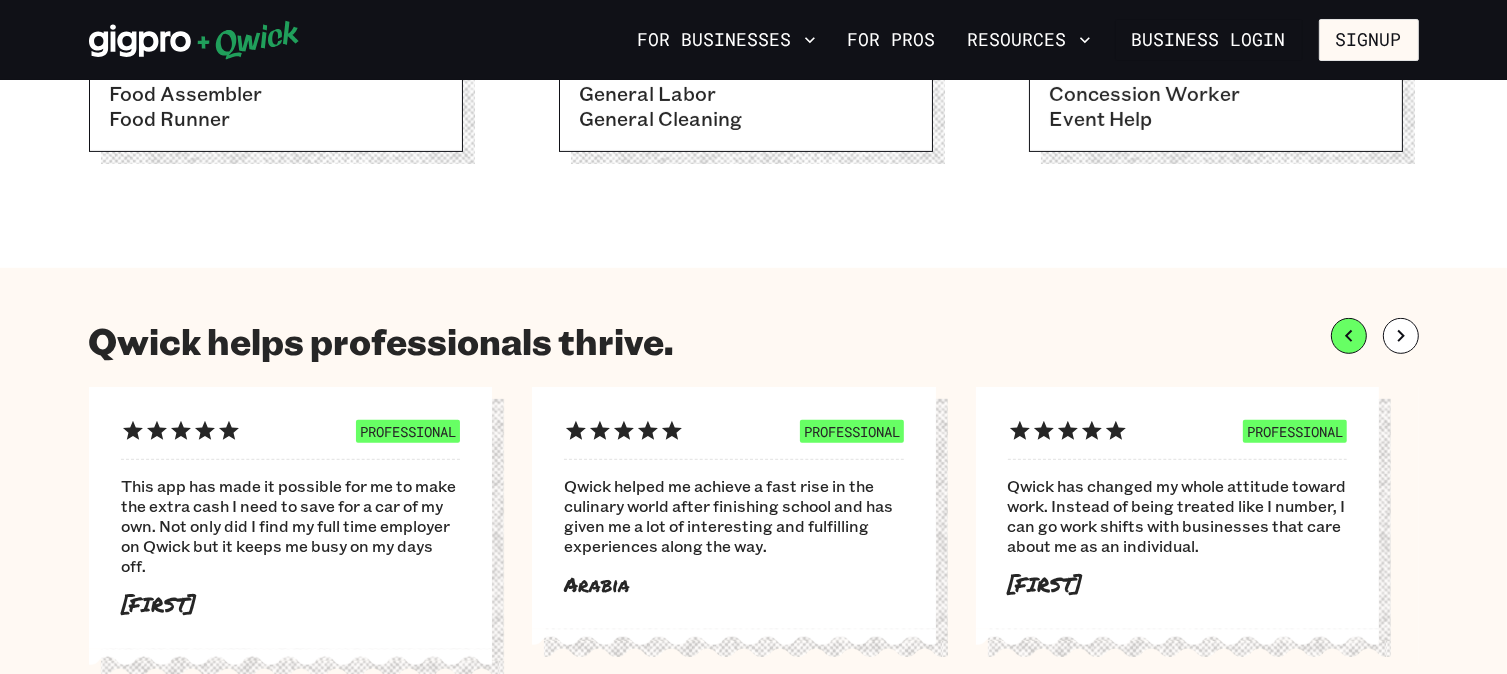 click 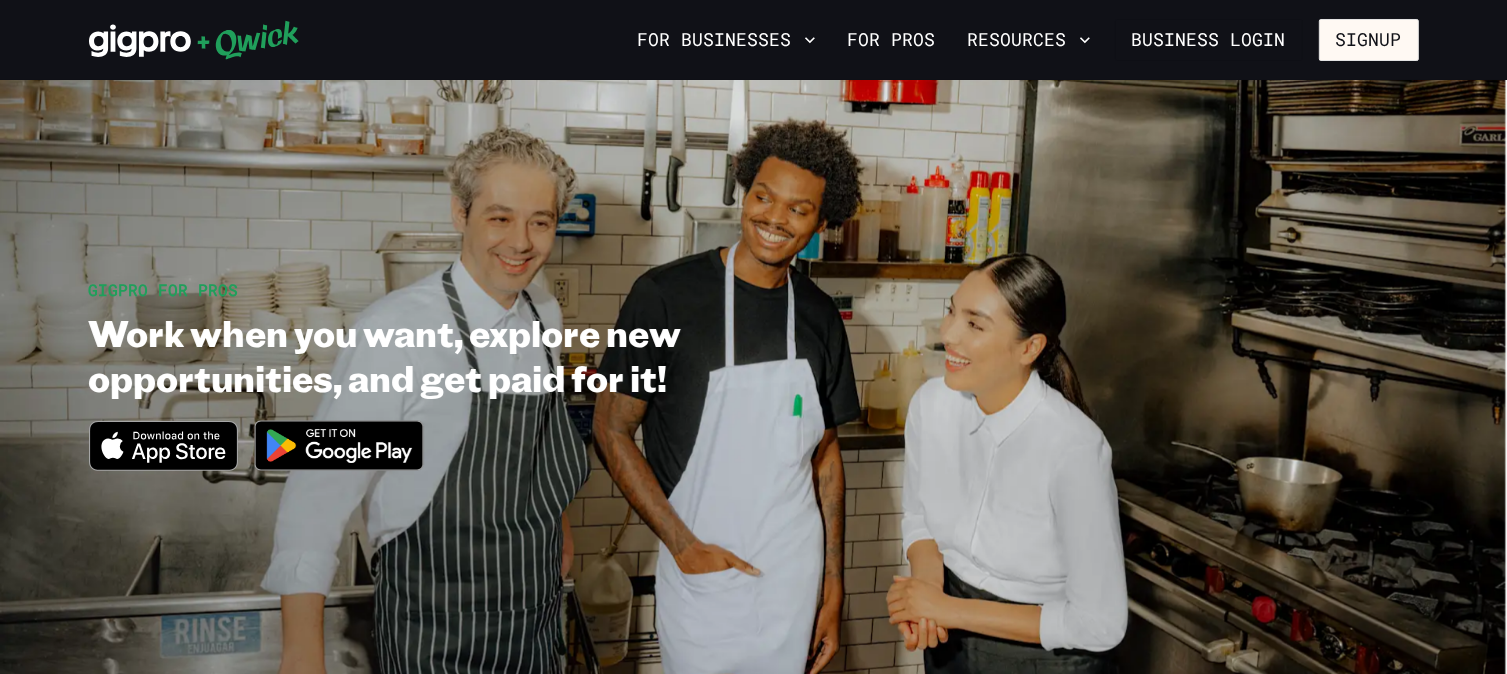 scroll, scrollTop: 0, scrollLeft: 0, axis: both 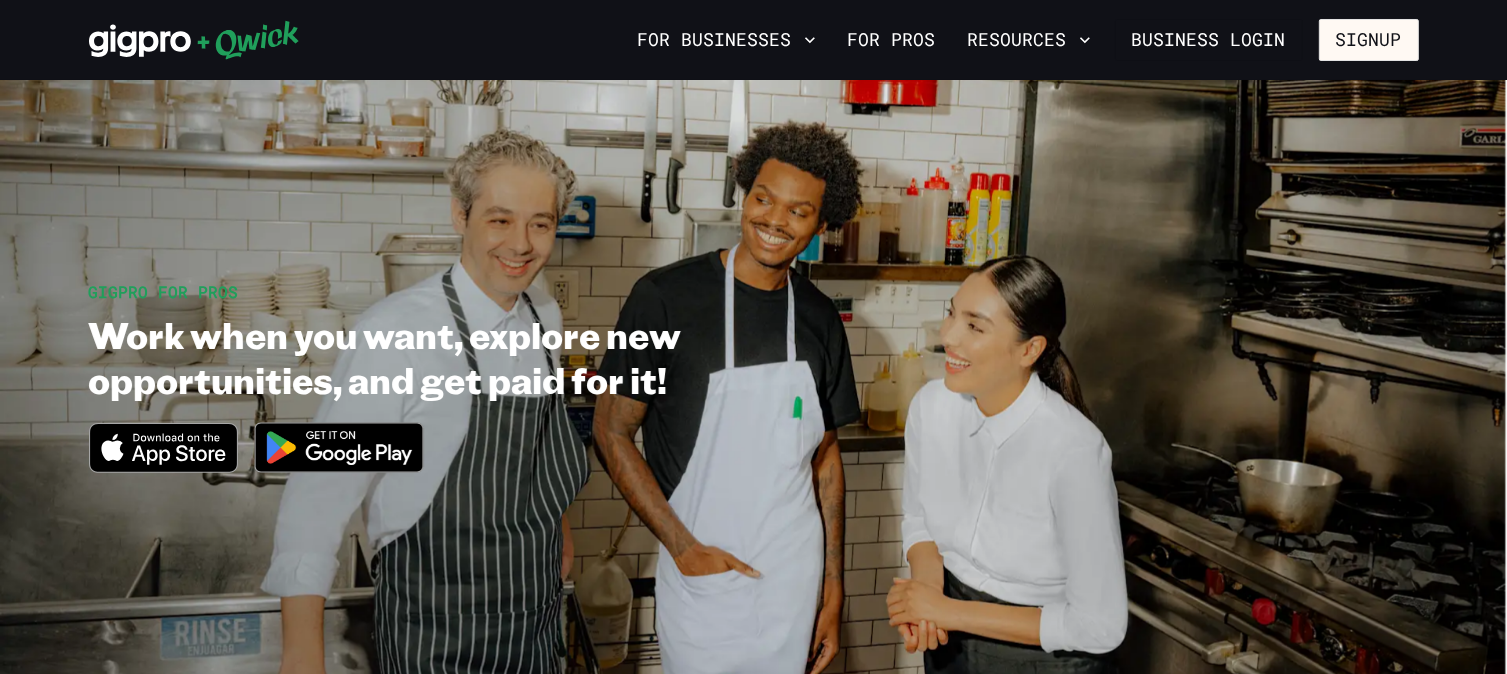 click at bounding box center [339, 447] 